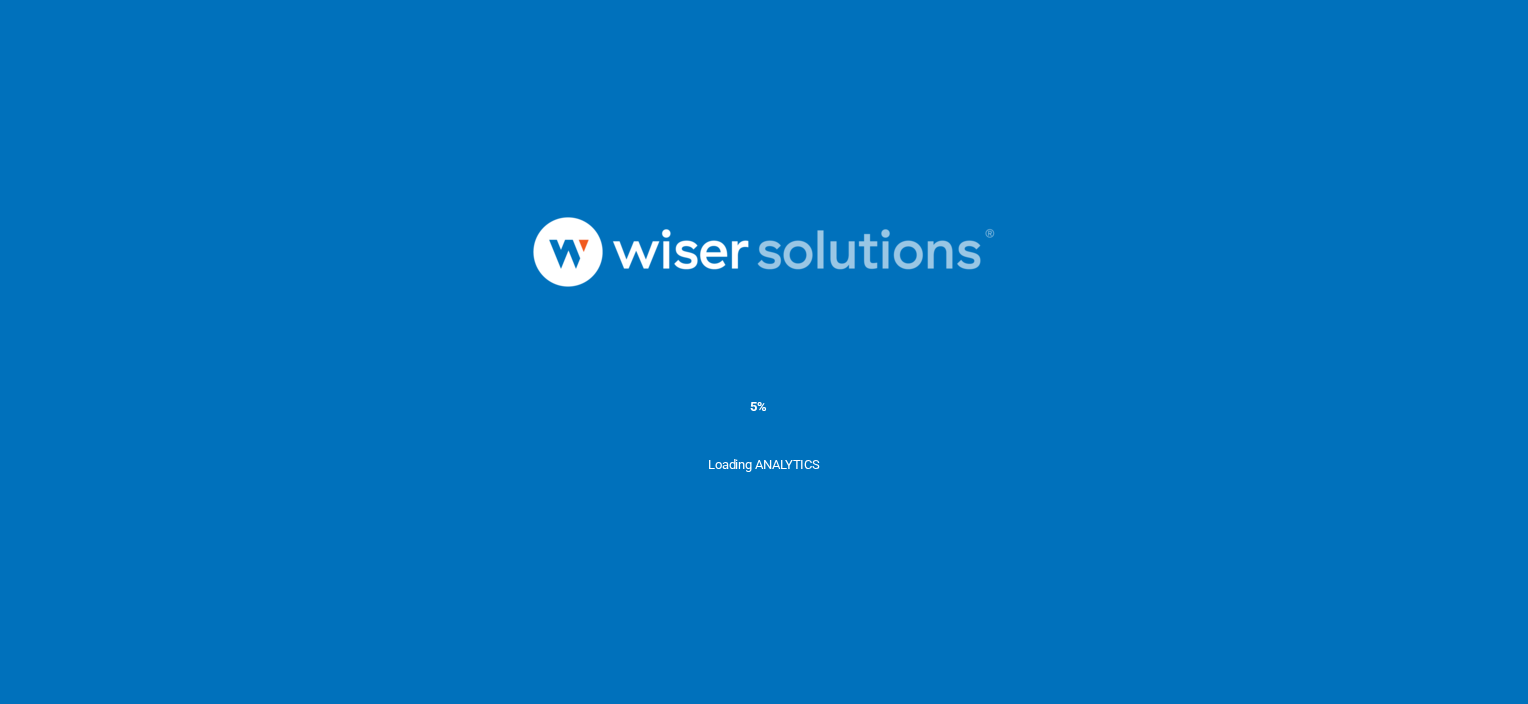 scroll, scrollTop: 0, scrollLeft: 0, axis: both 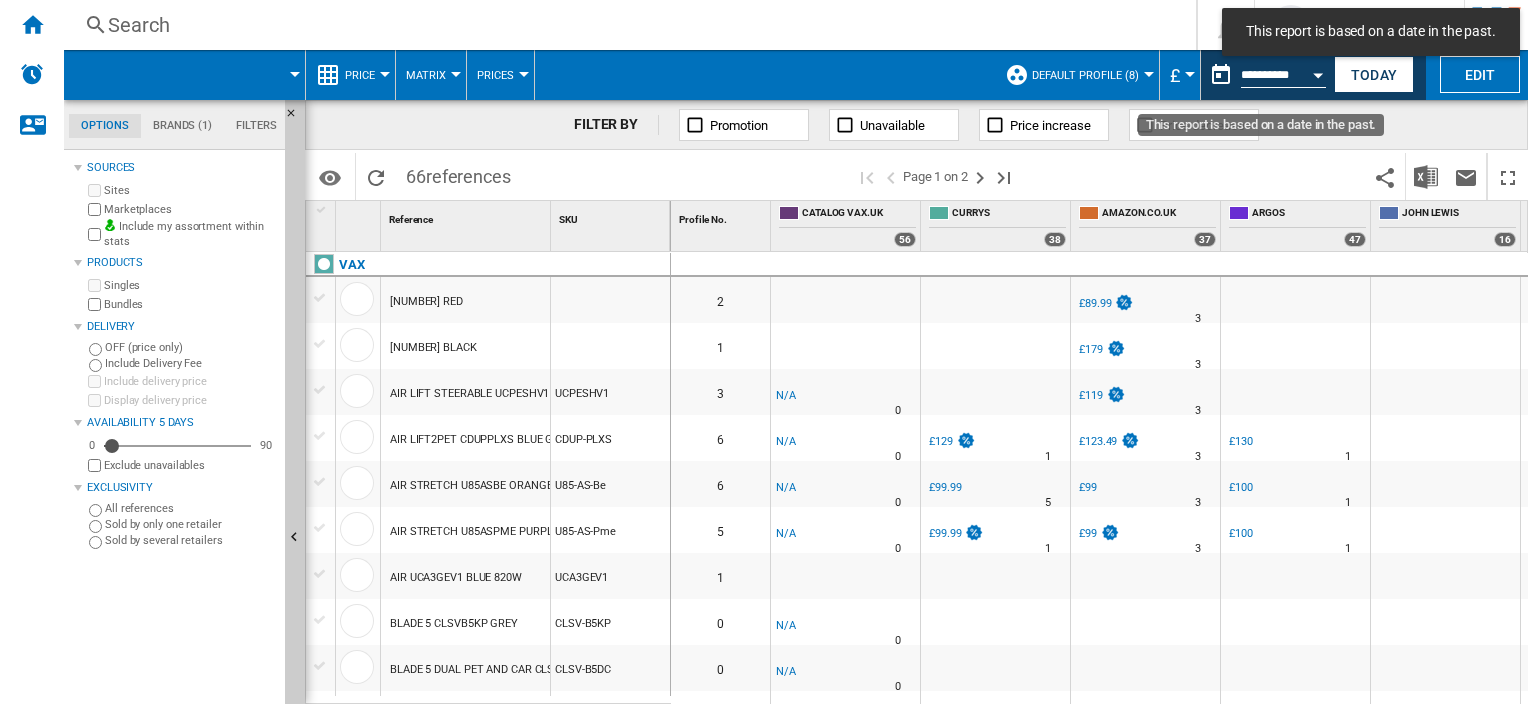 click on "**********" at bounding box center [1283, 78] 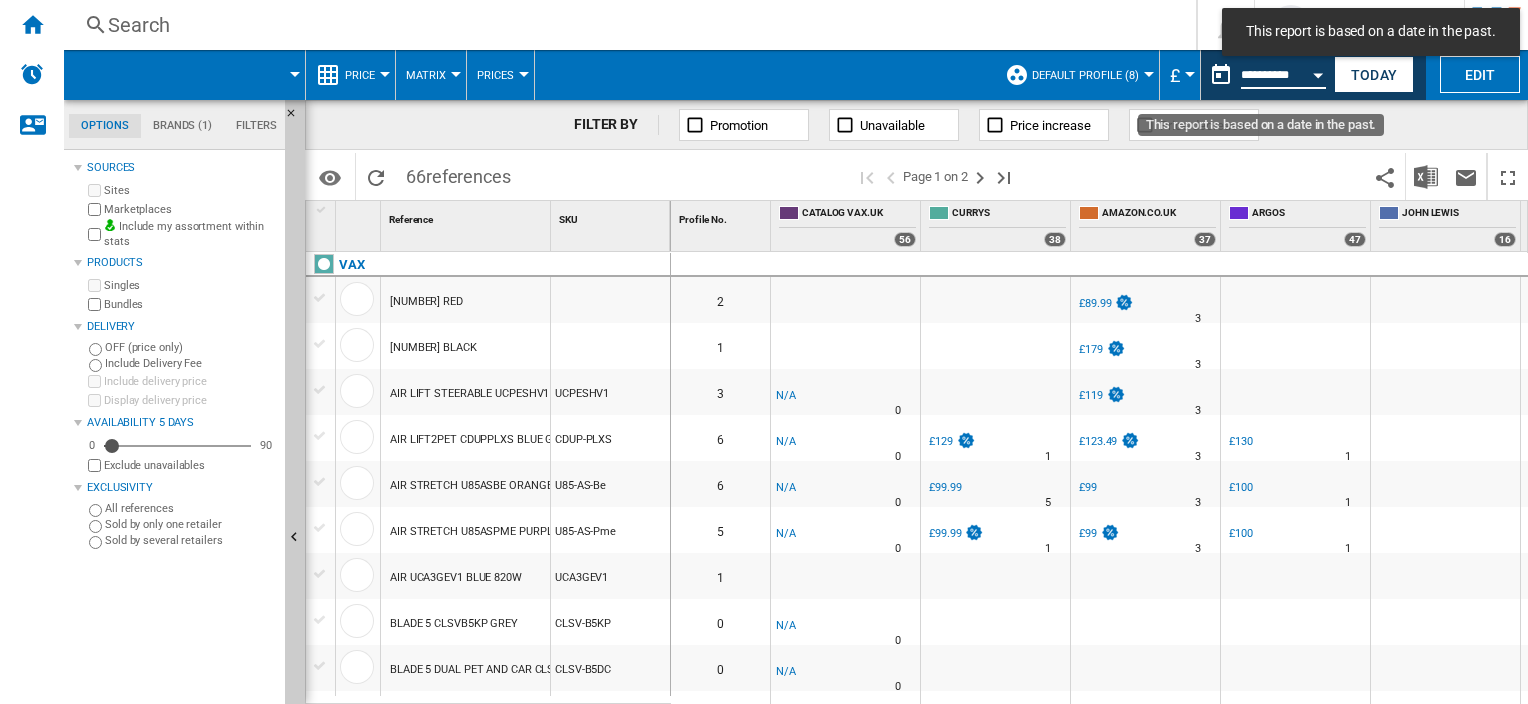click at bounding box center (1318, 75) 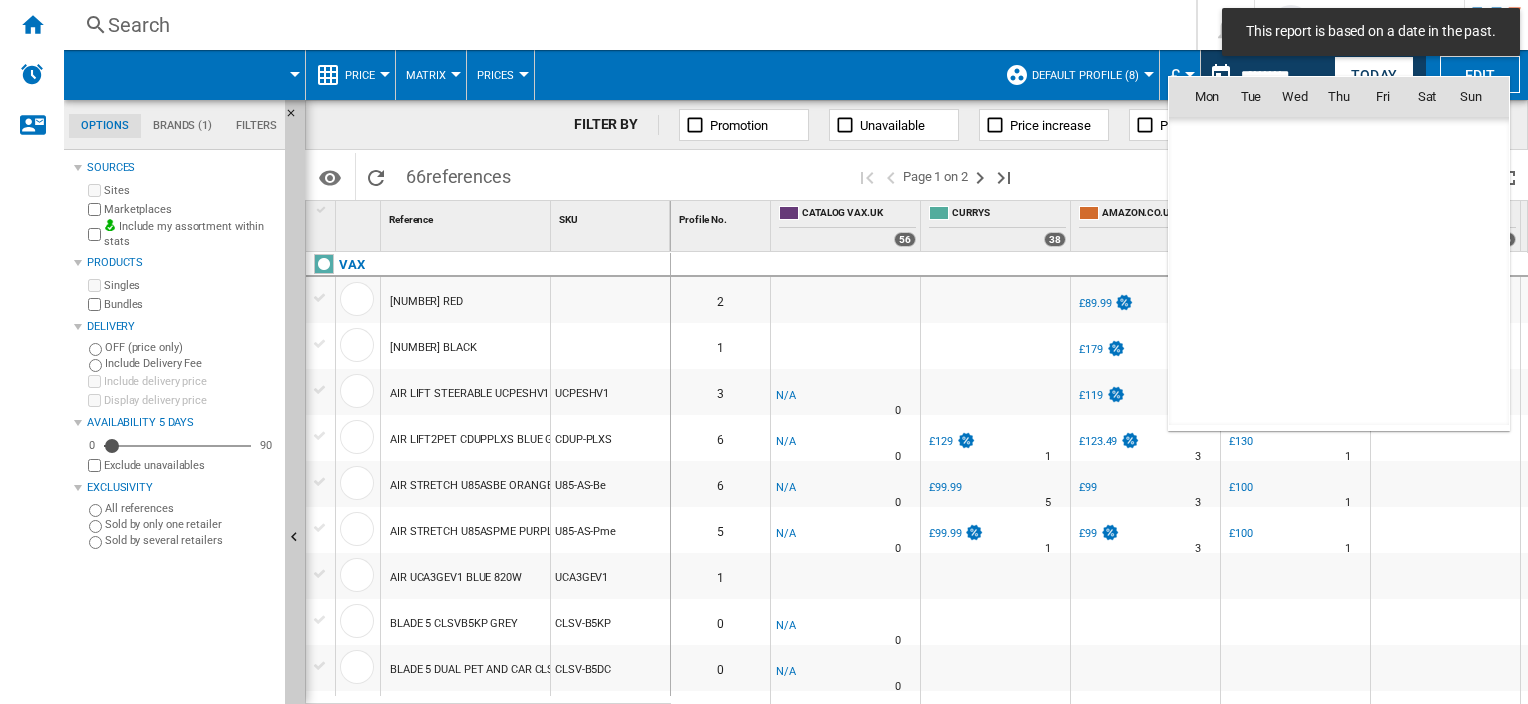 scroll, scrollTop: 8215, scrollLeft: 0, axis: vertical 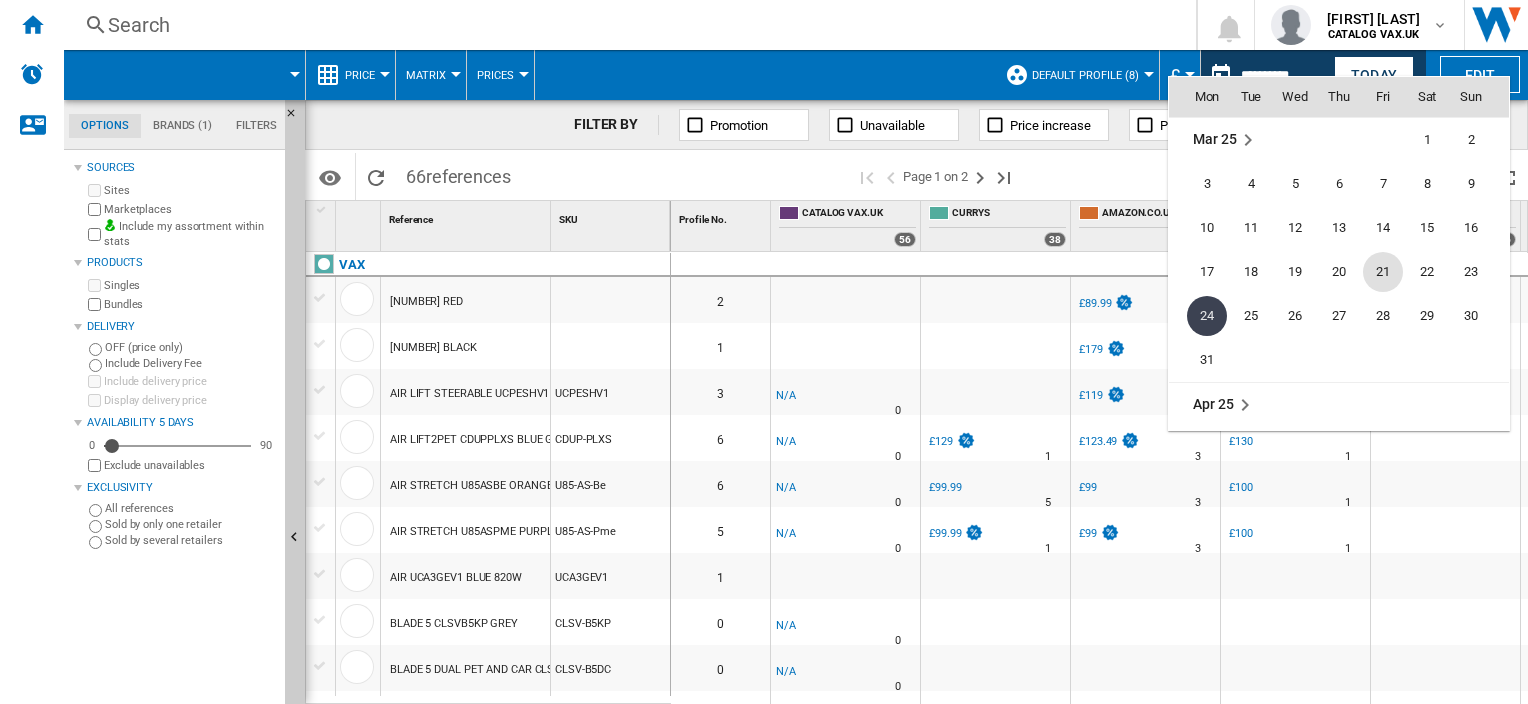 click on "21" at bounding box center [1383, 272] 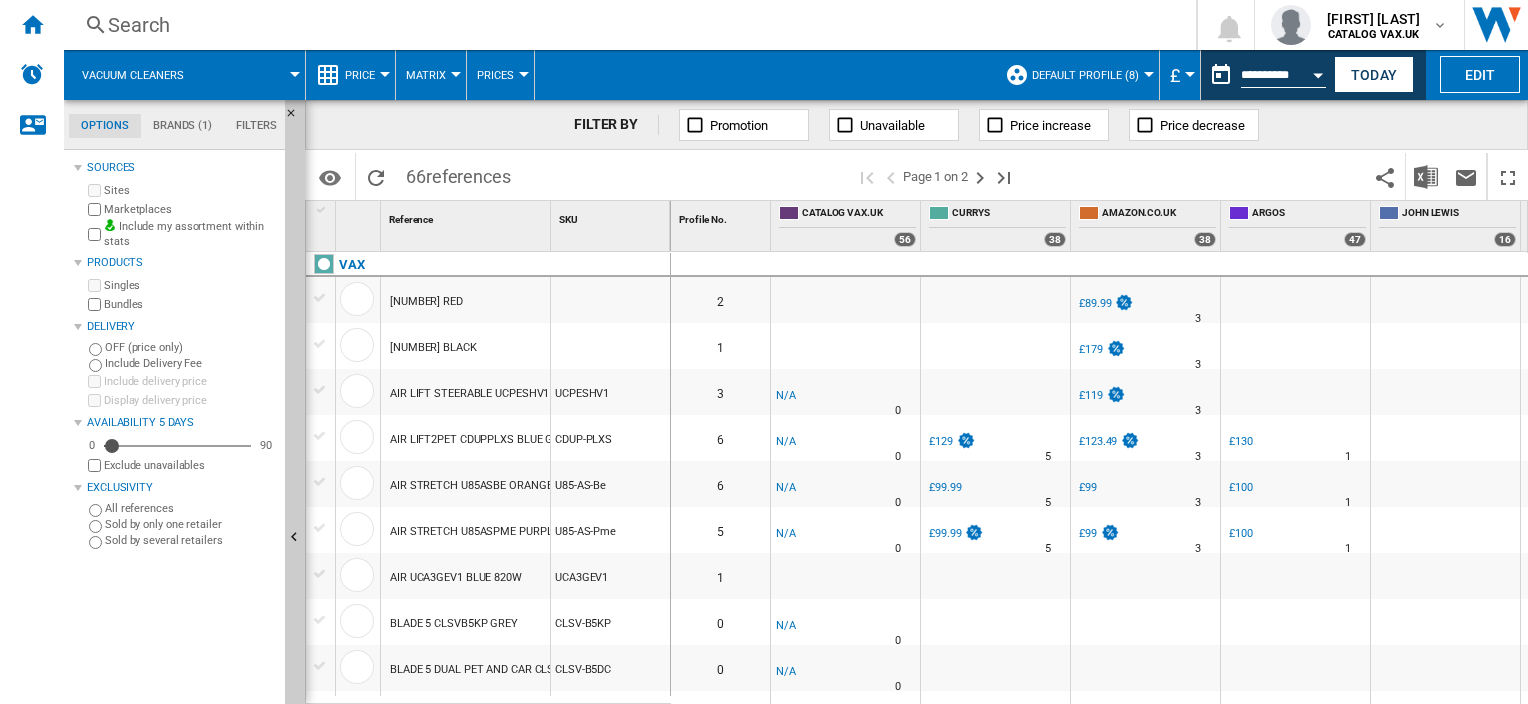 click on "Price" at bounding box center (360, 75) 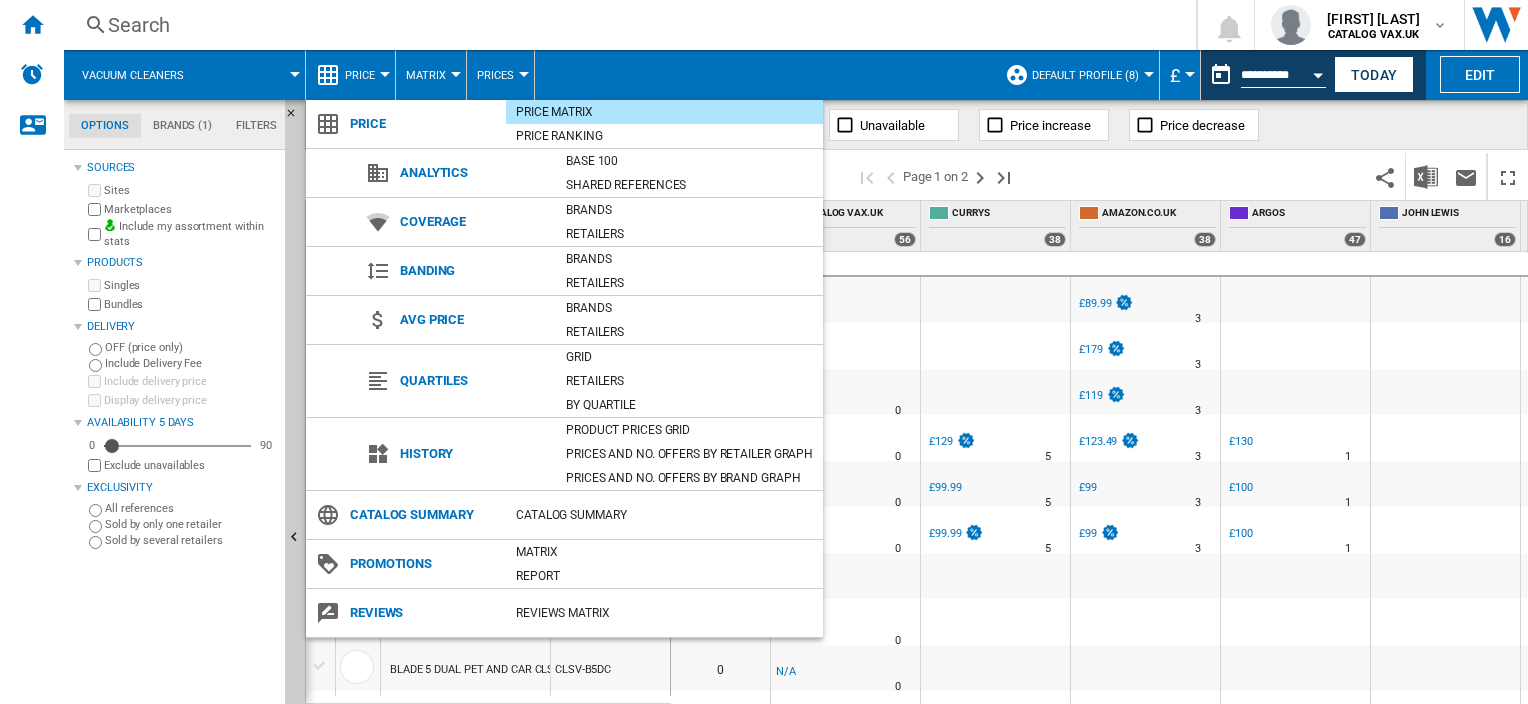 click at bounding box center (764, 352) 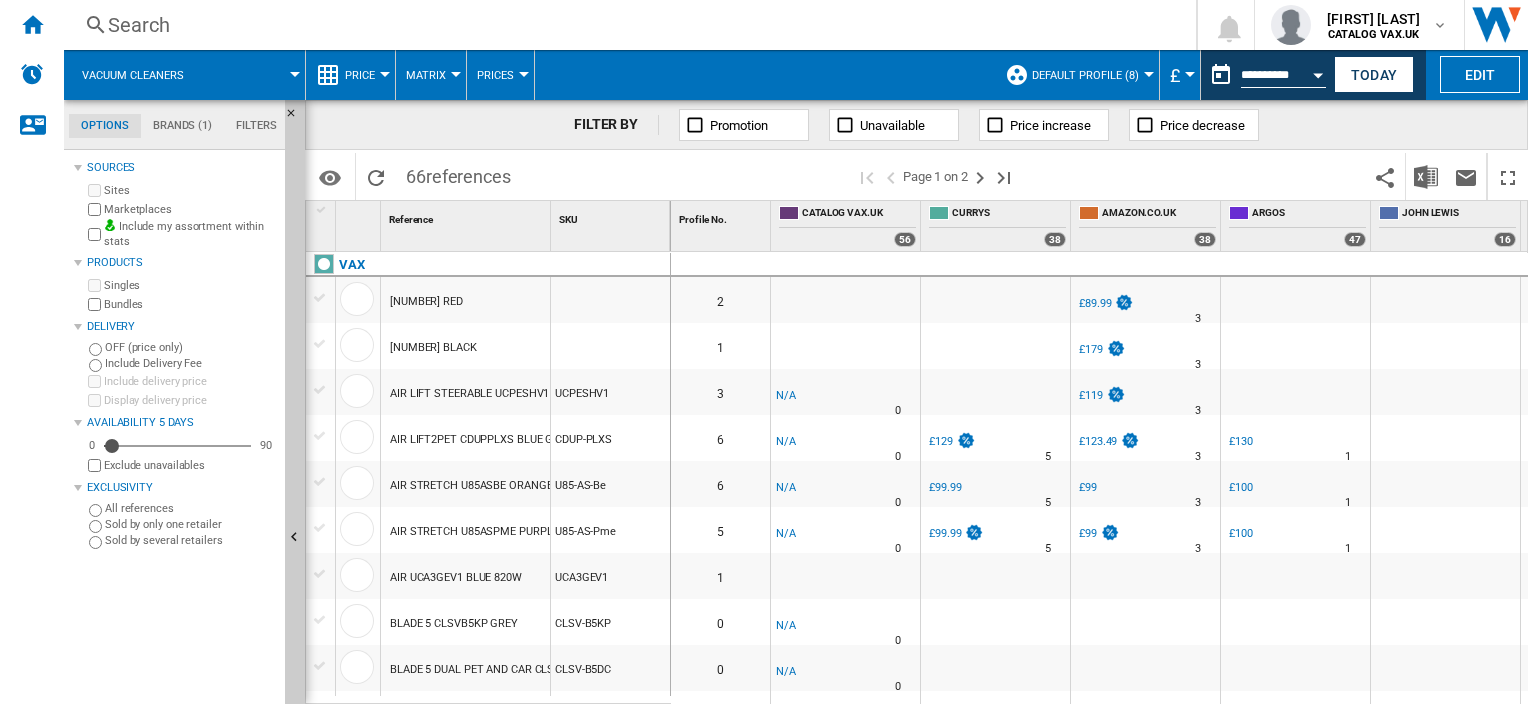 click on "Prices" at bounding box center [495, 75] 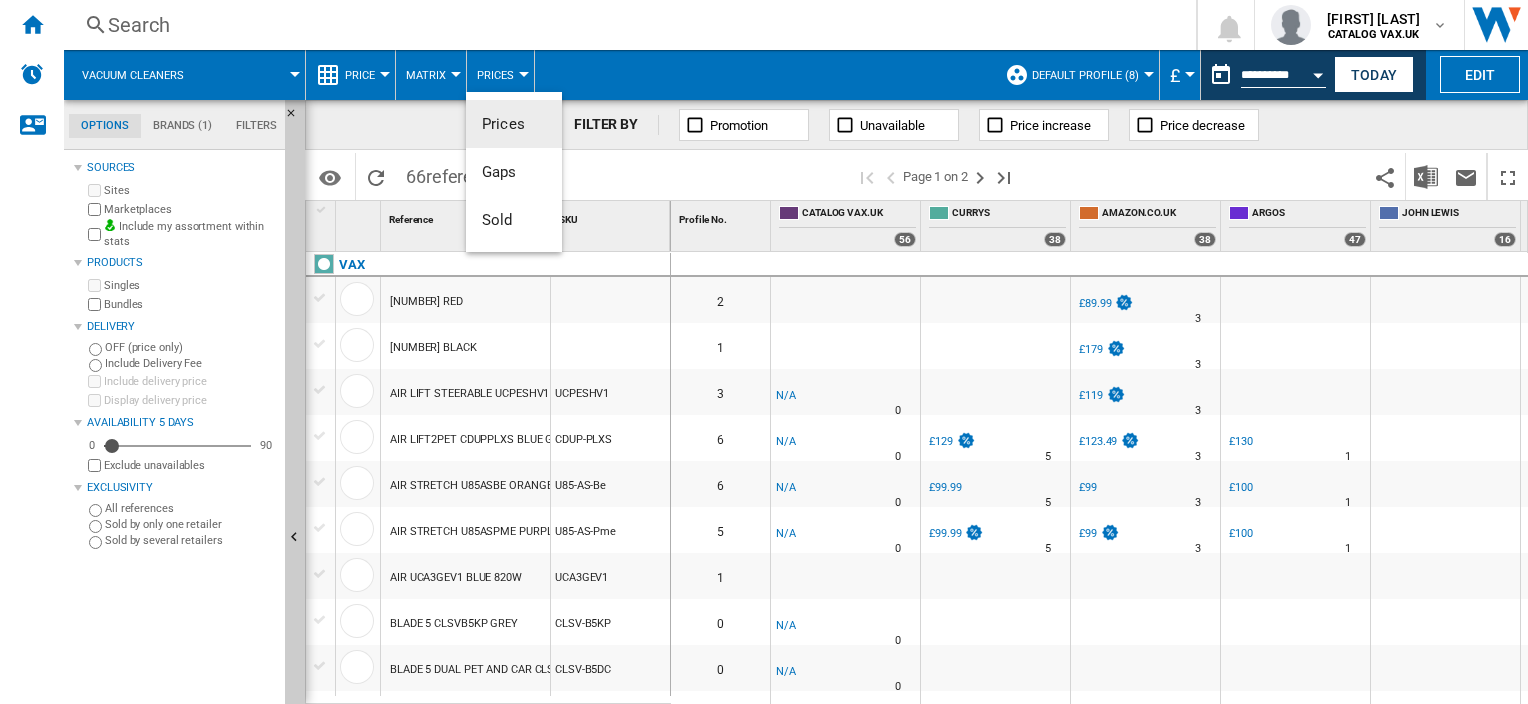 click on "Prices" at bounding box center (503, 124) 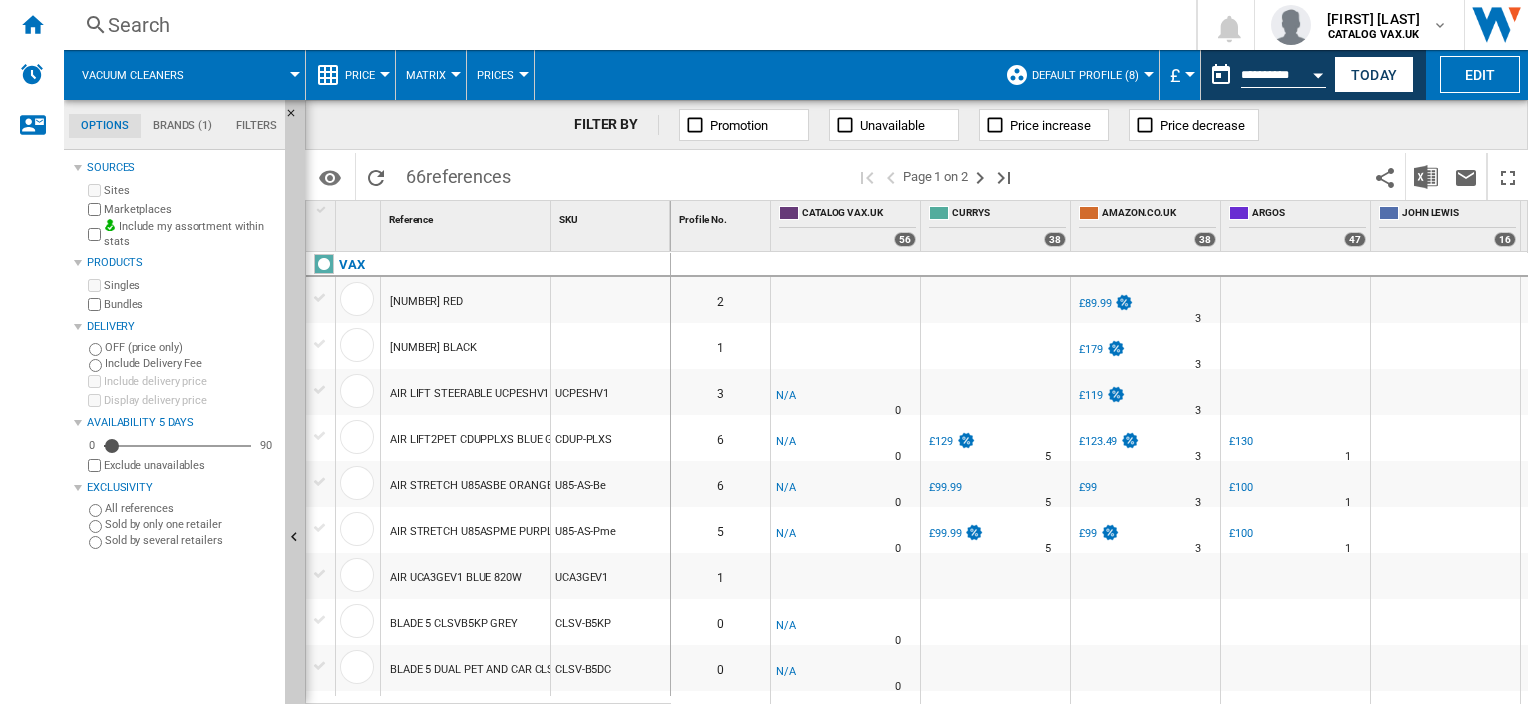 click on "Prices" at bounding box center (495, 75) 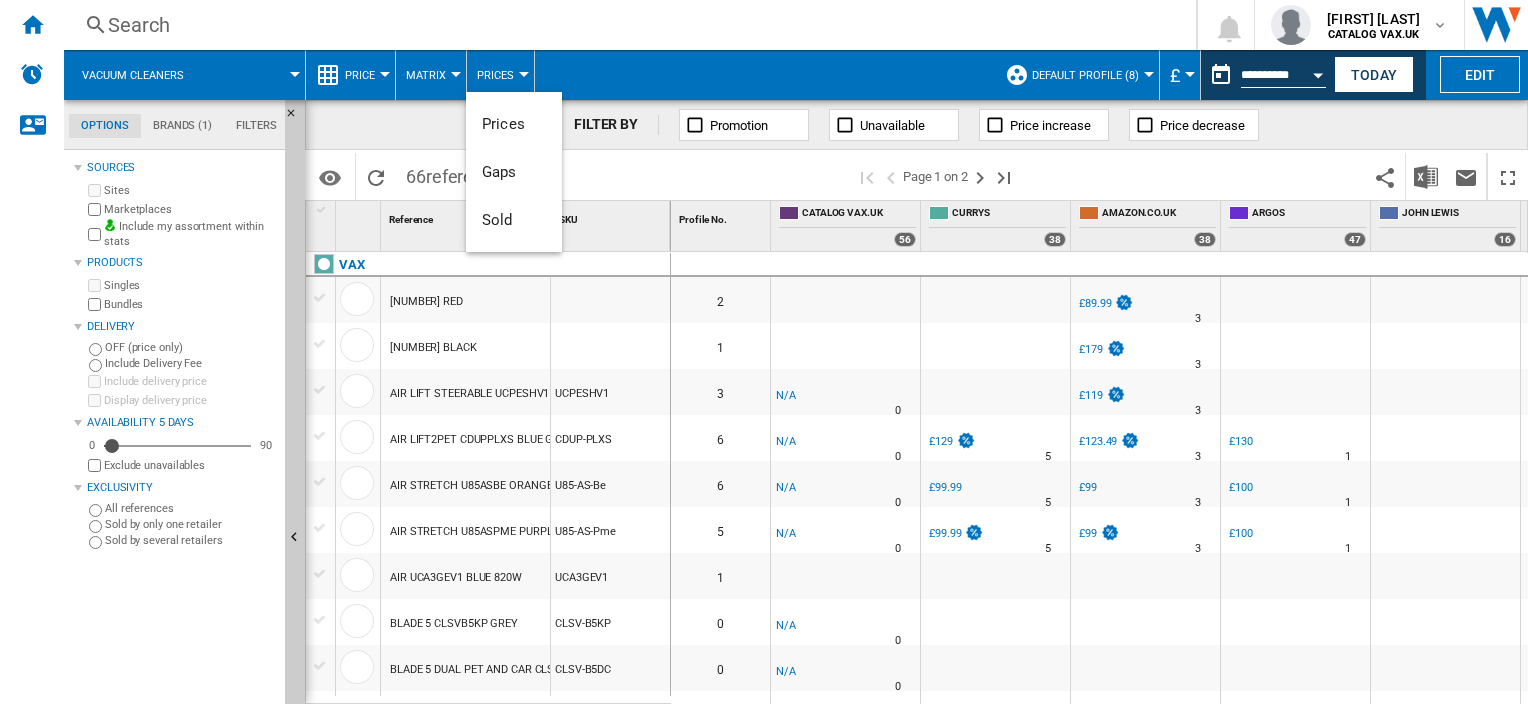 click at bounding box center [764, 352] 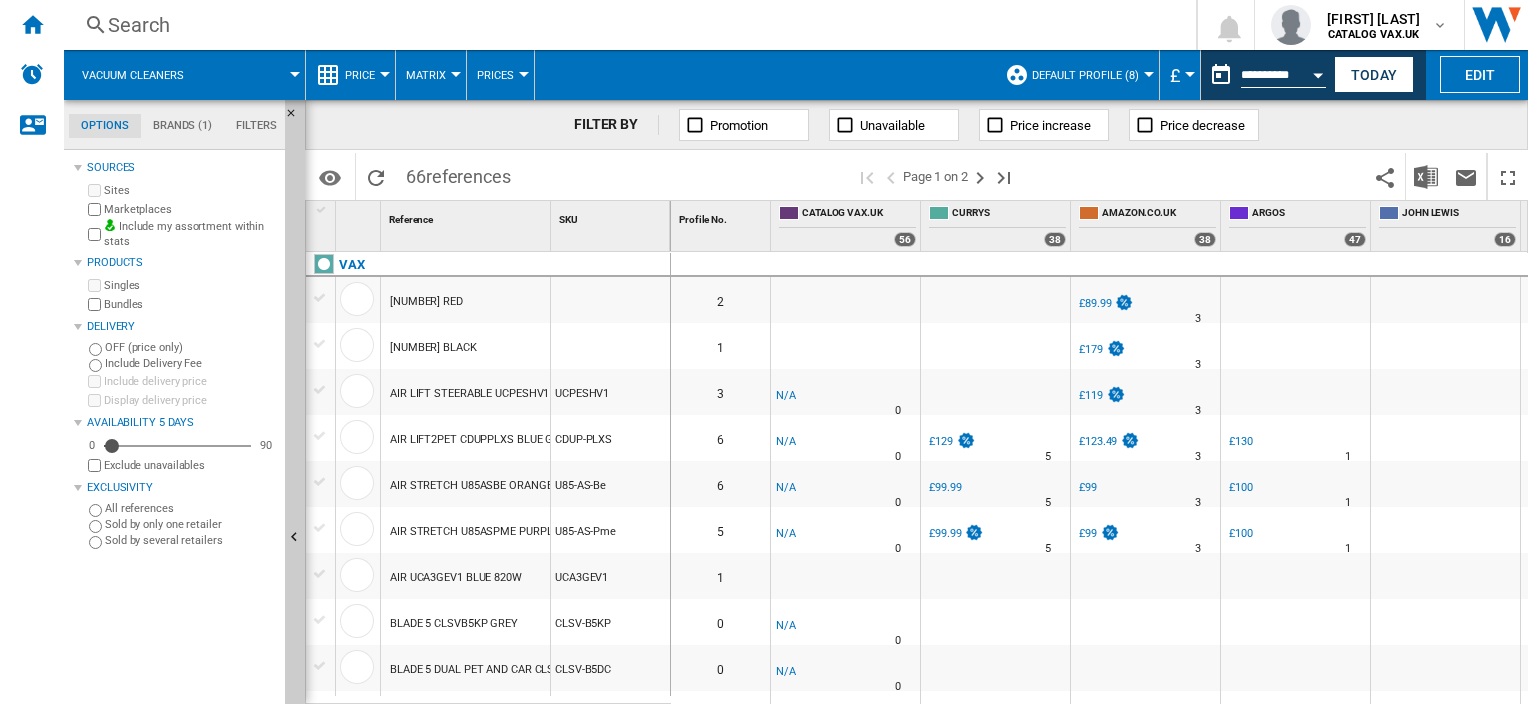 scroll, scrollTop: 100, scrollLeft: 0, axis: vertical 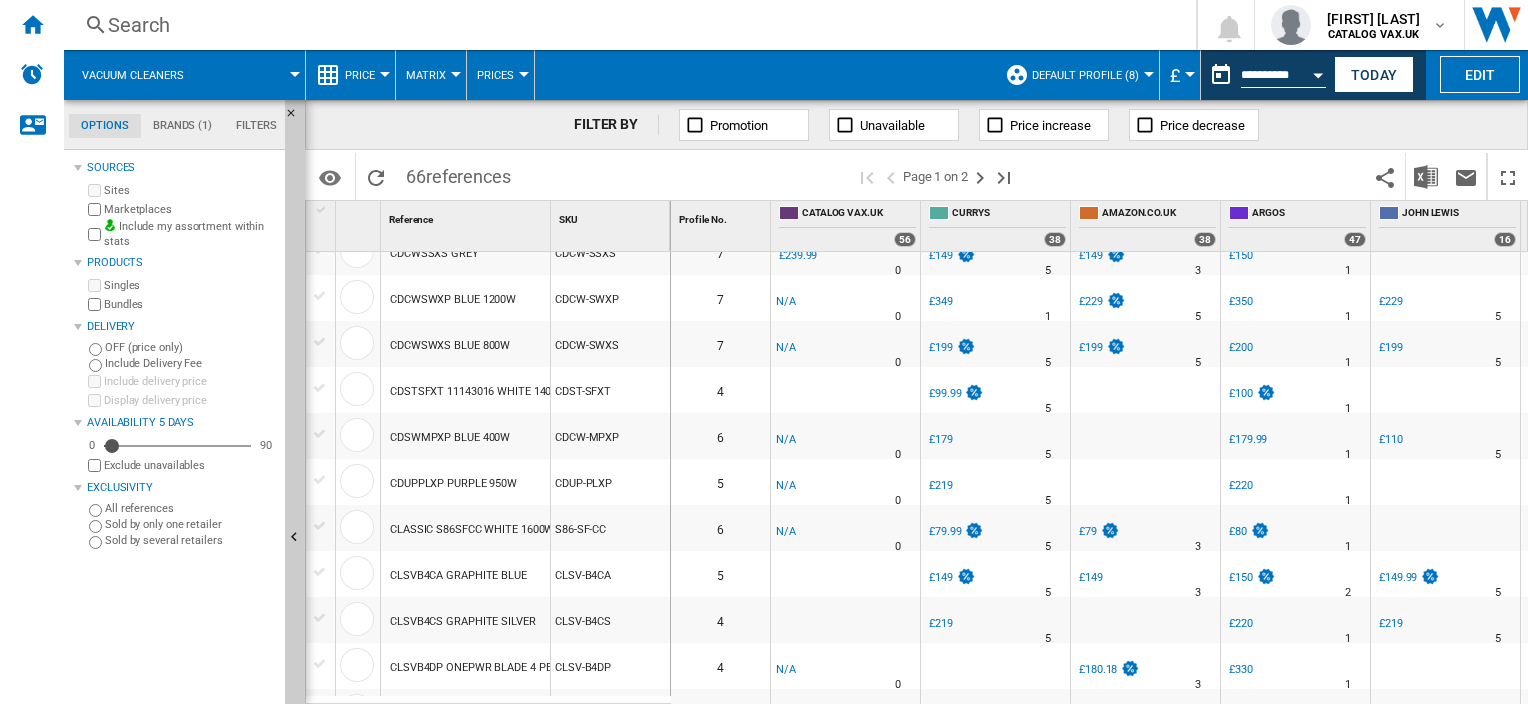 click on "£179" at bounding box center (941, 439) 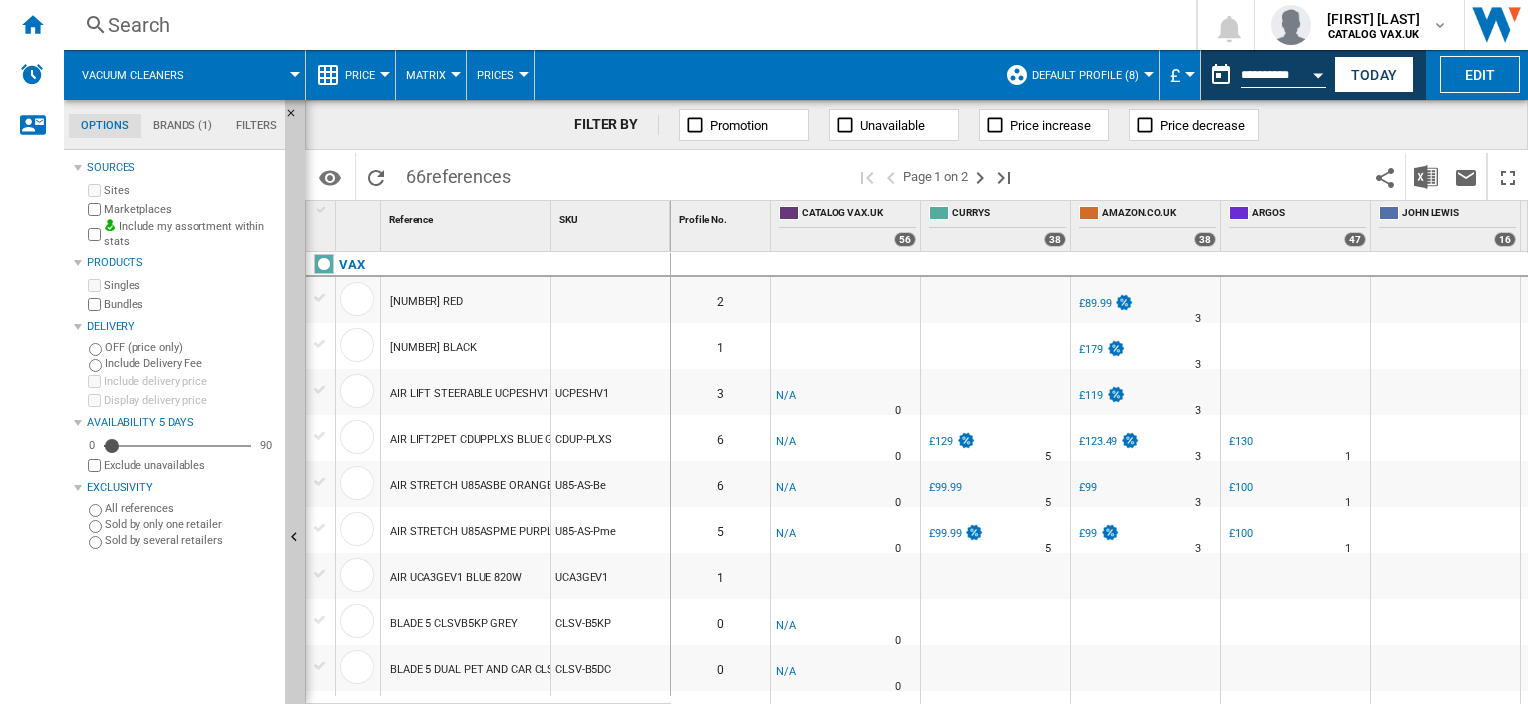 click on "Matrix" at bounding box center [431, 75] 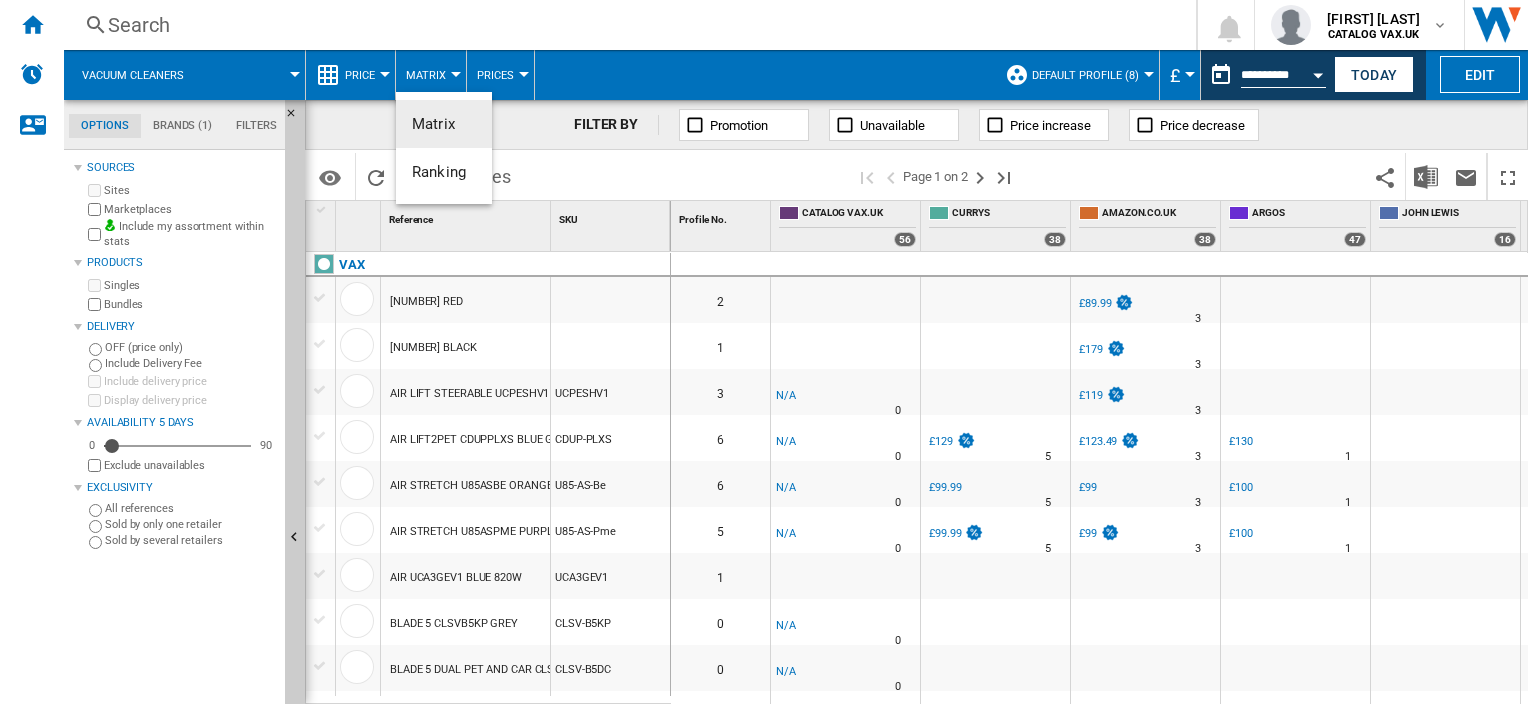 click at bounding box center (764, 352) 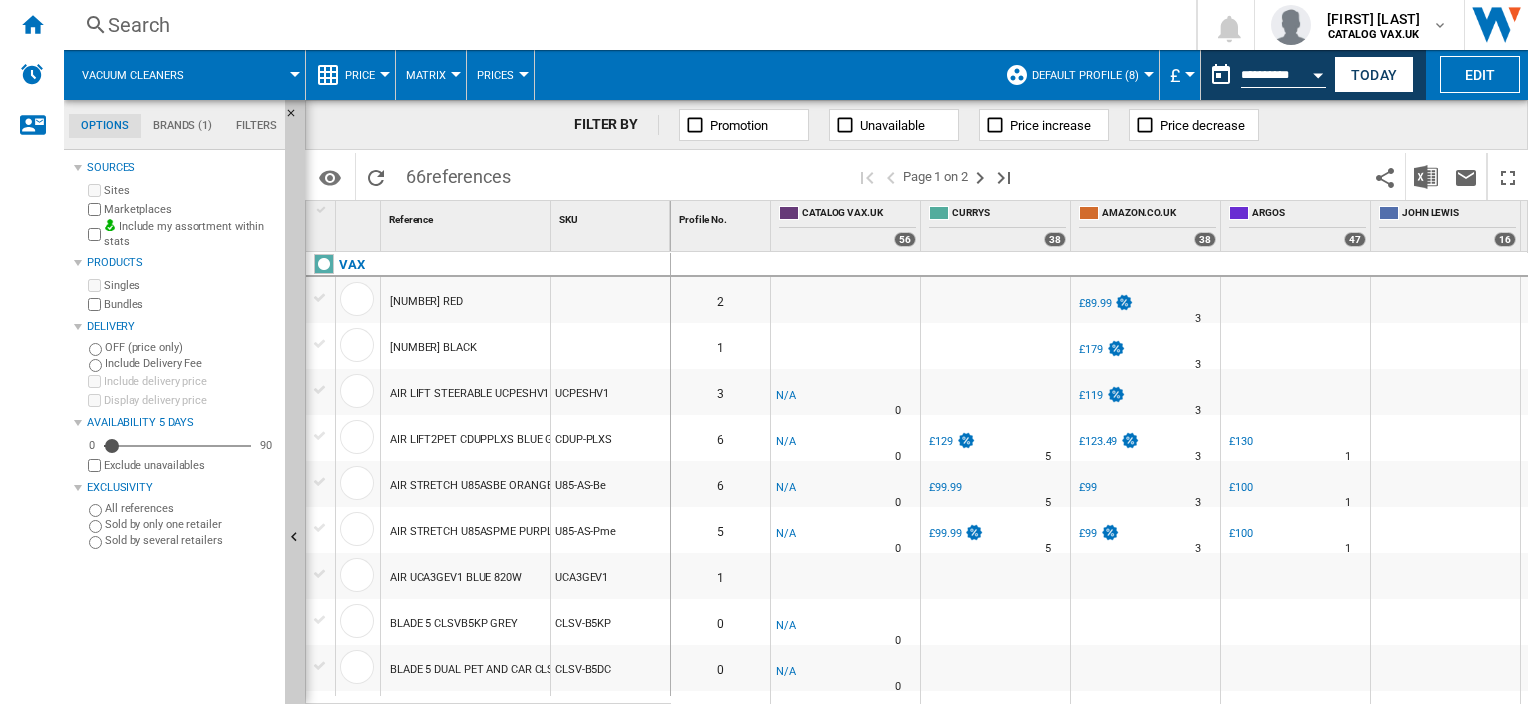 click at bounding box center [524, 74] 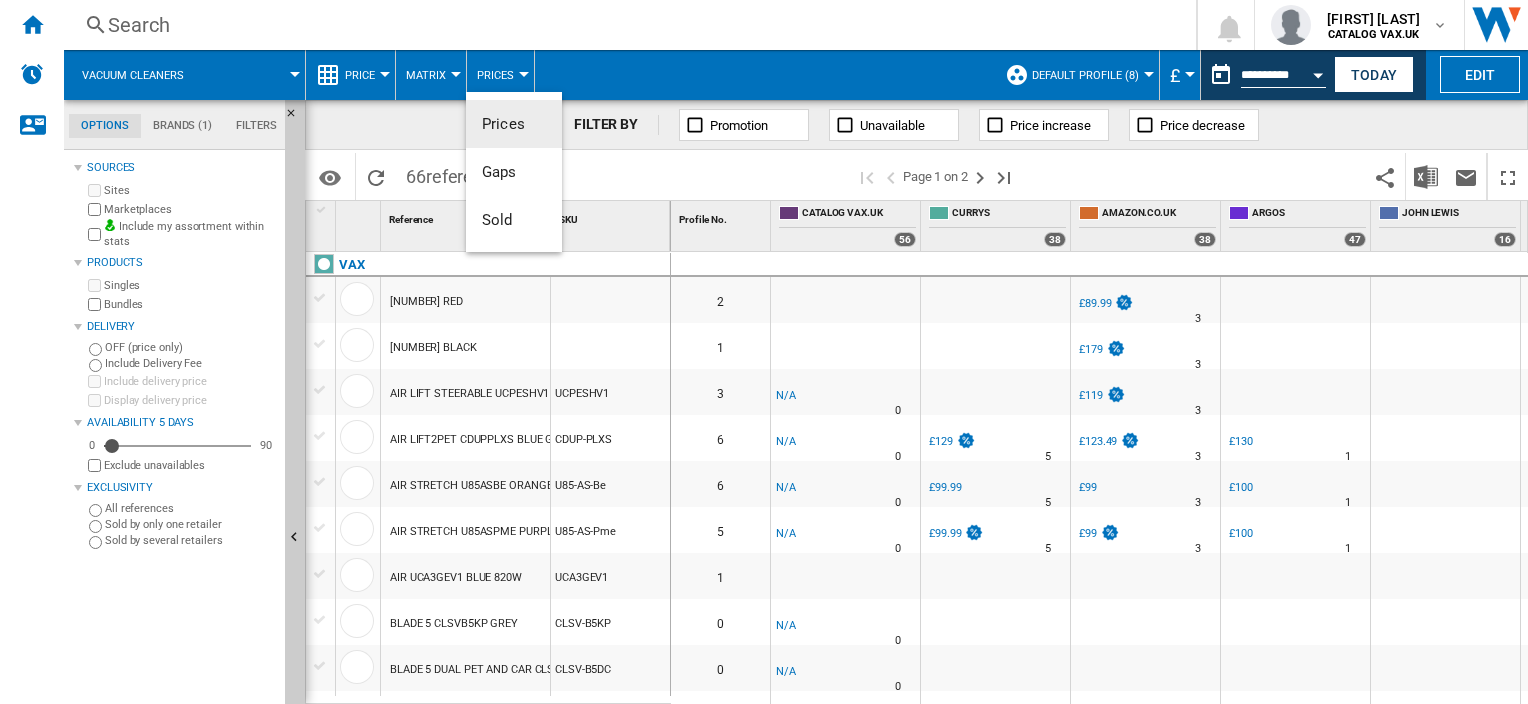 click at bounding box center (764, 352) 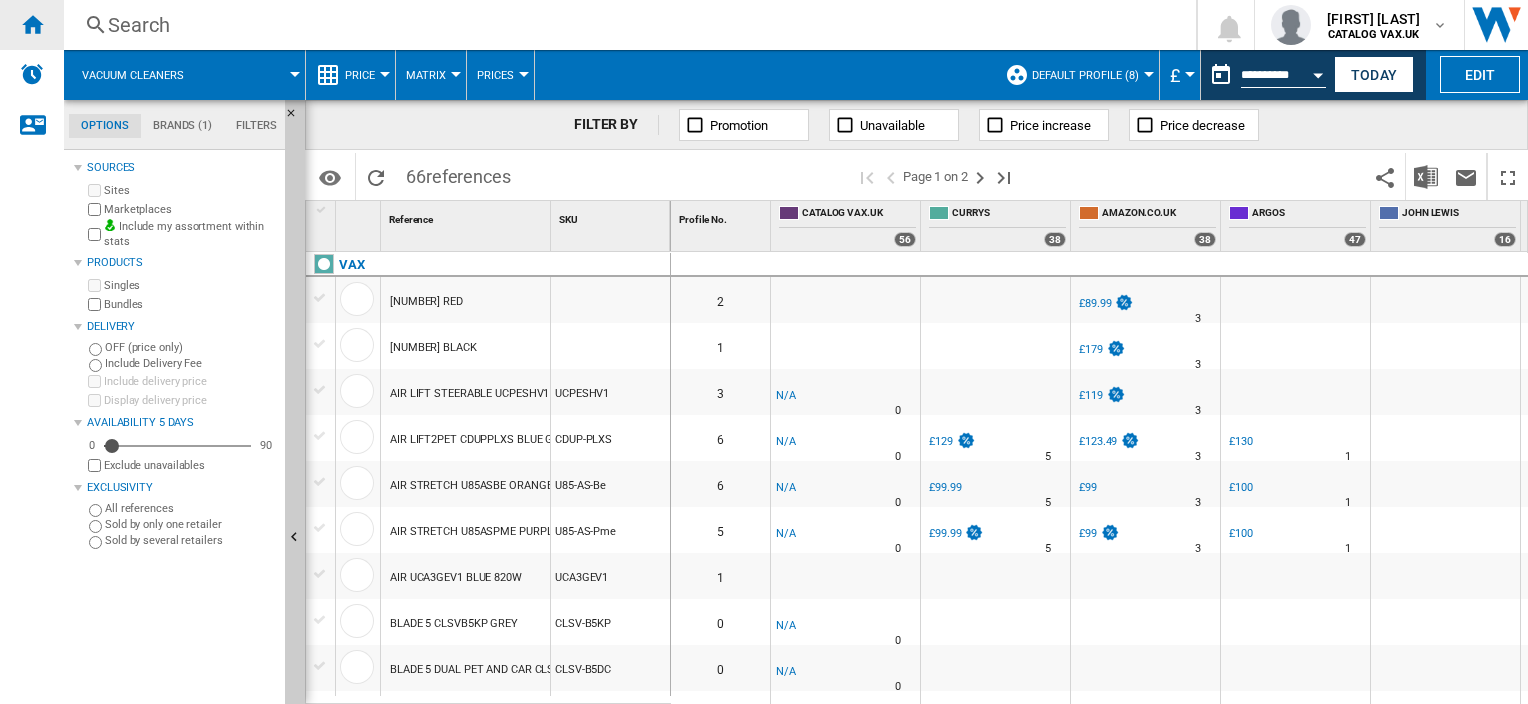 click at bounding box center [32, 25] 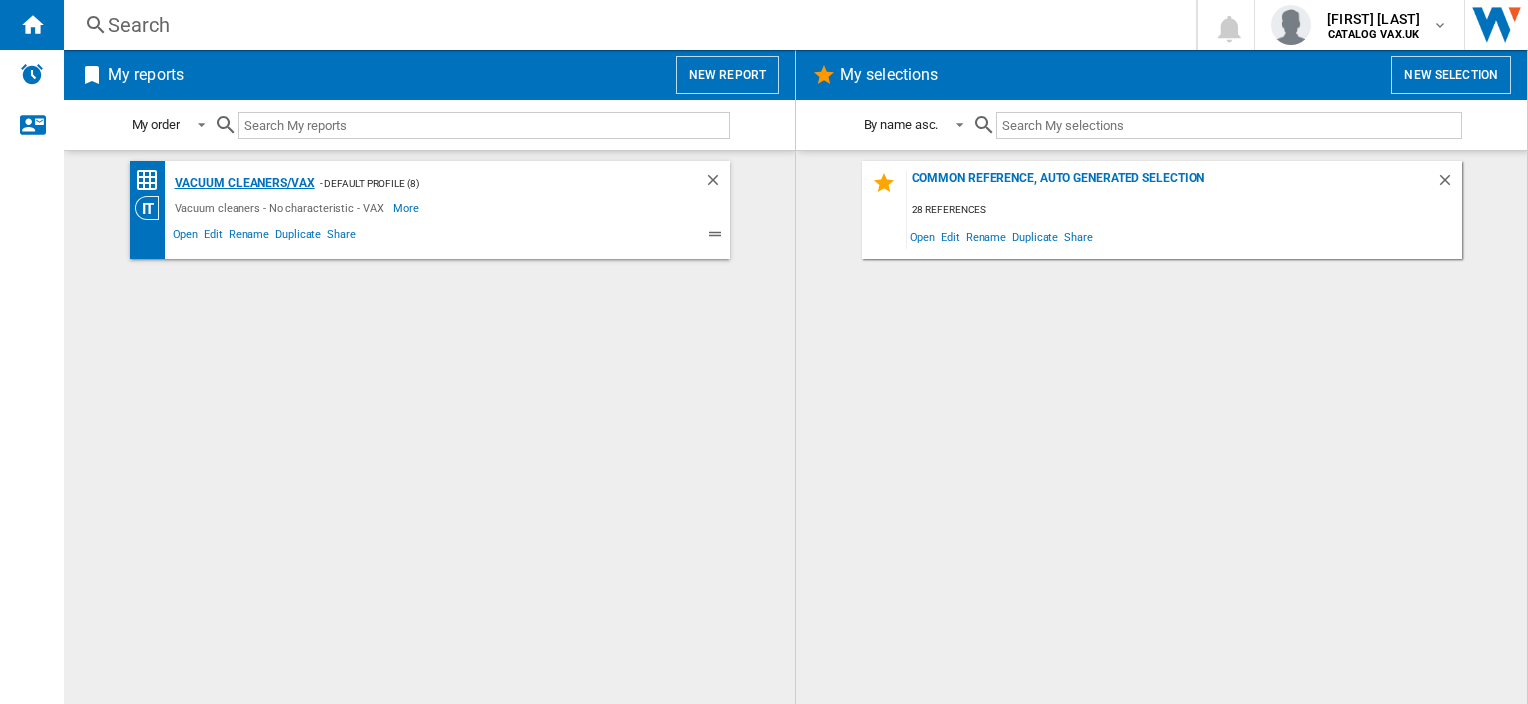 click on "Vacuum cleaners/VAX" 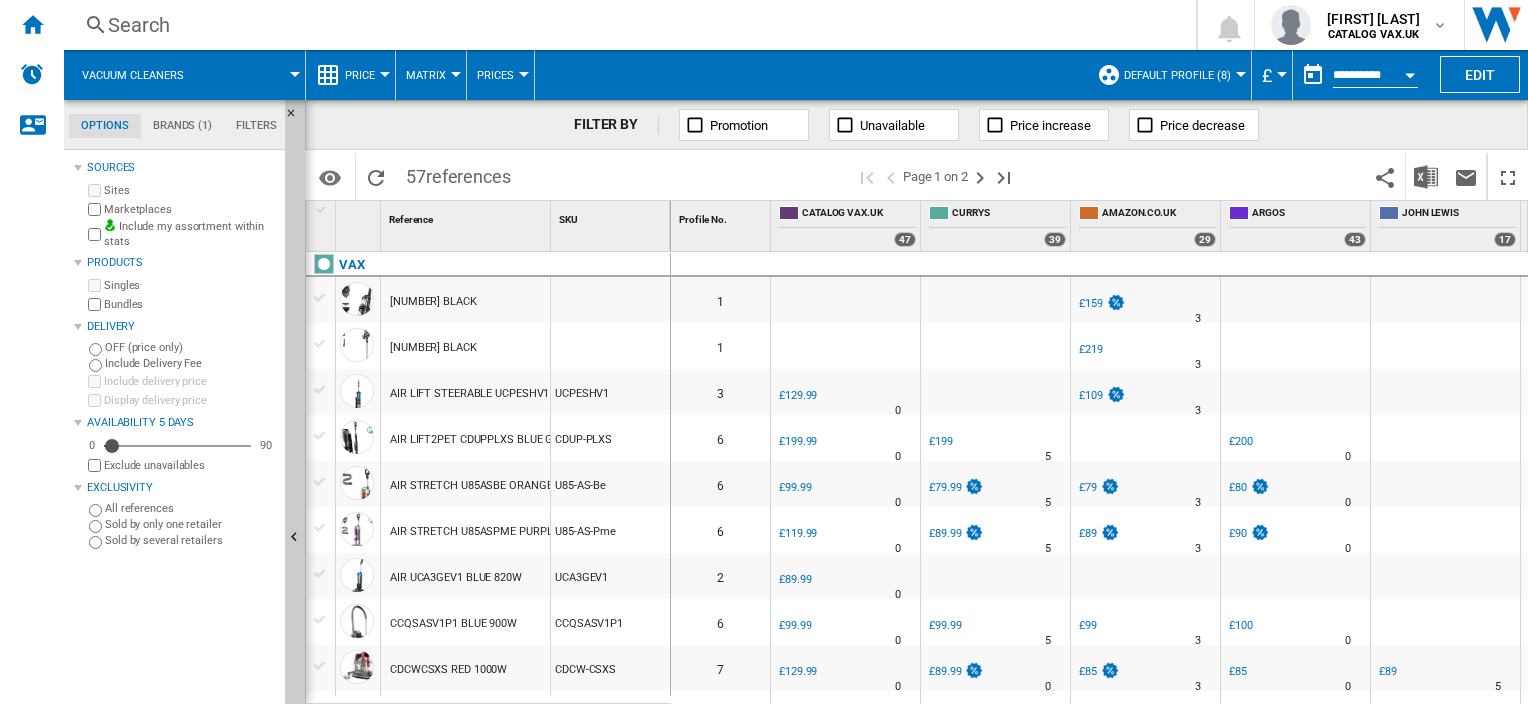 scroll, scrollTop: 100, scrollLeft: 0, axis: vertical 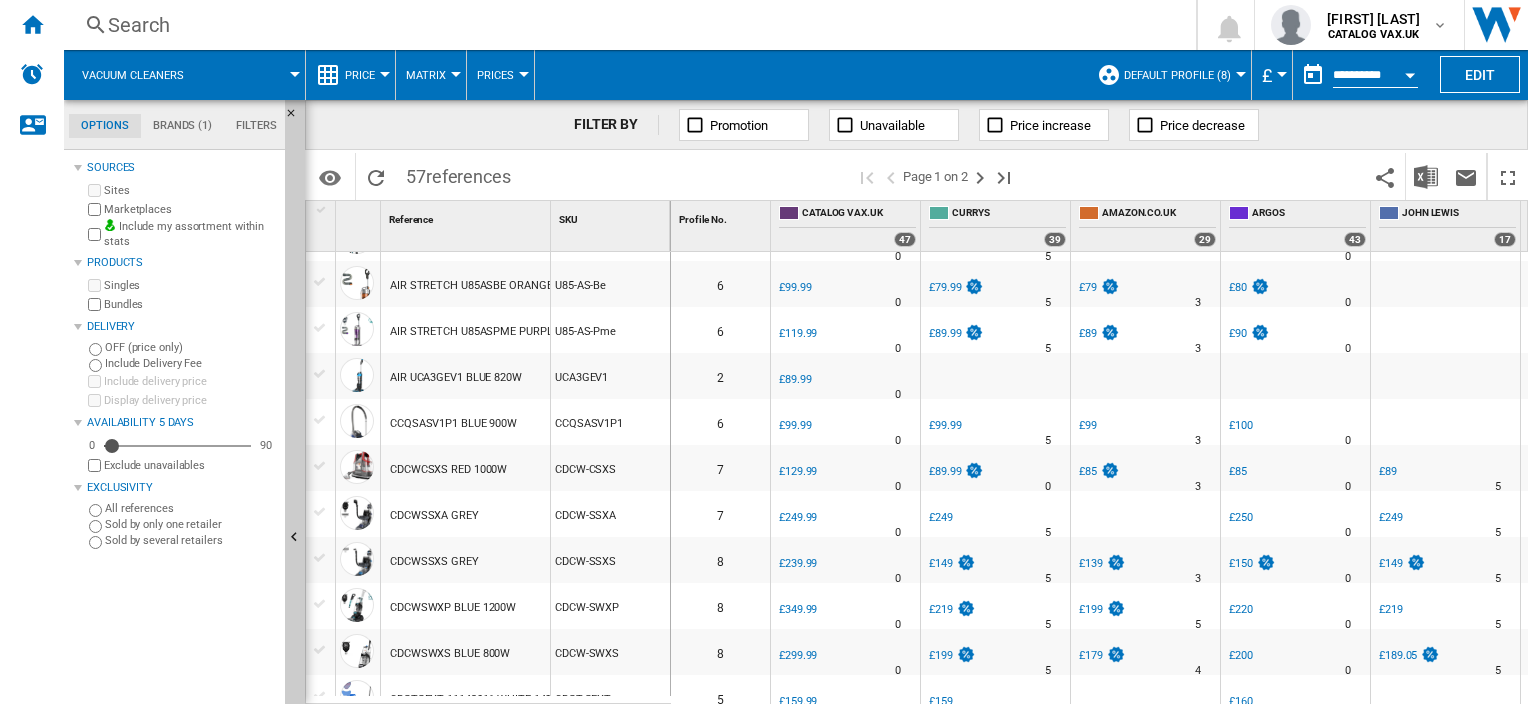 click at bounding box center (320, 466) 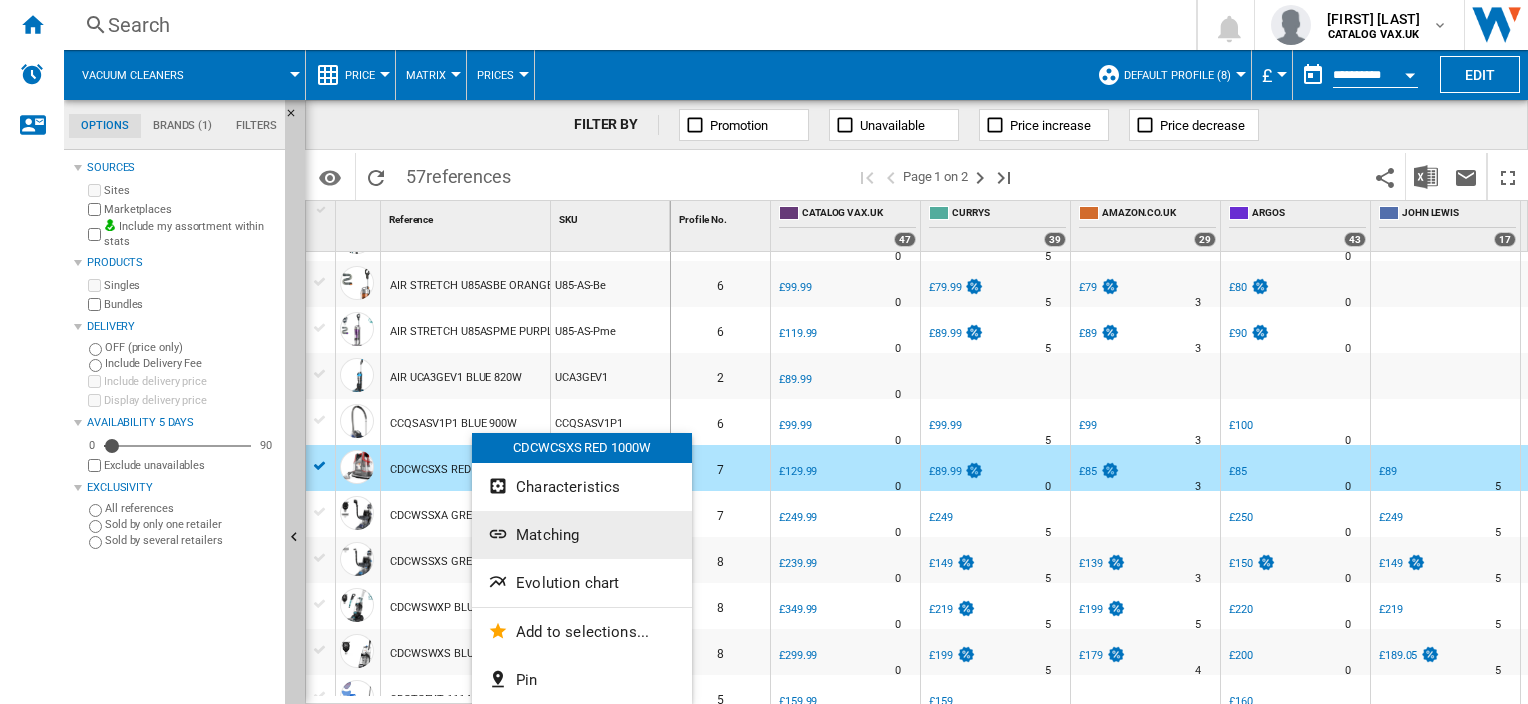 click on "Matching" at bounding box center [547, 535] 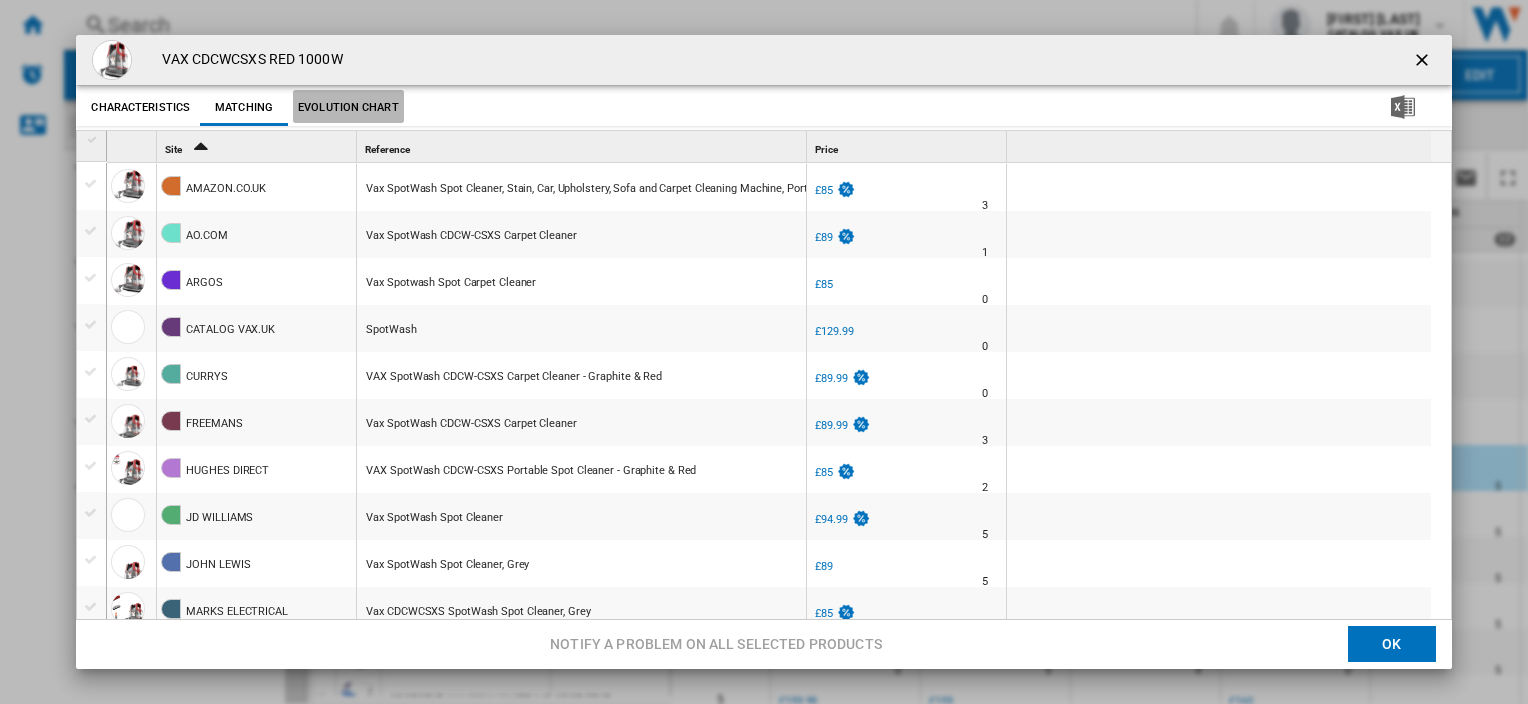 click on "Evolution chart" 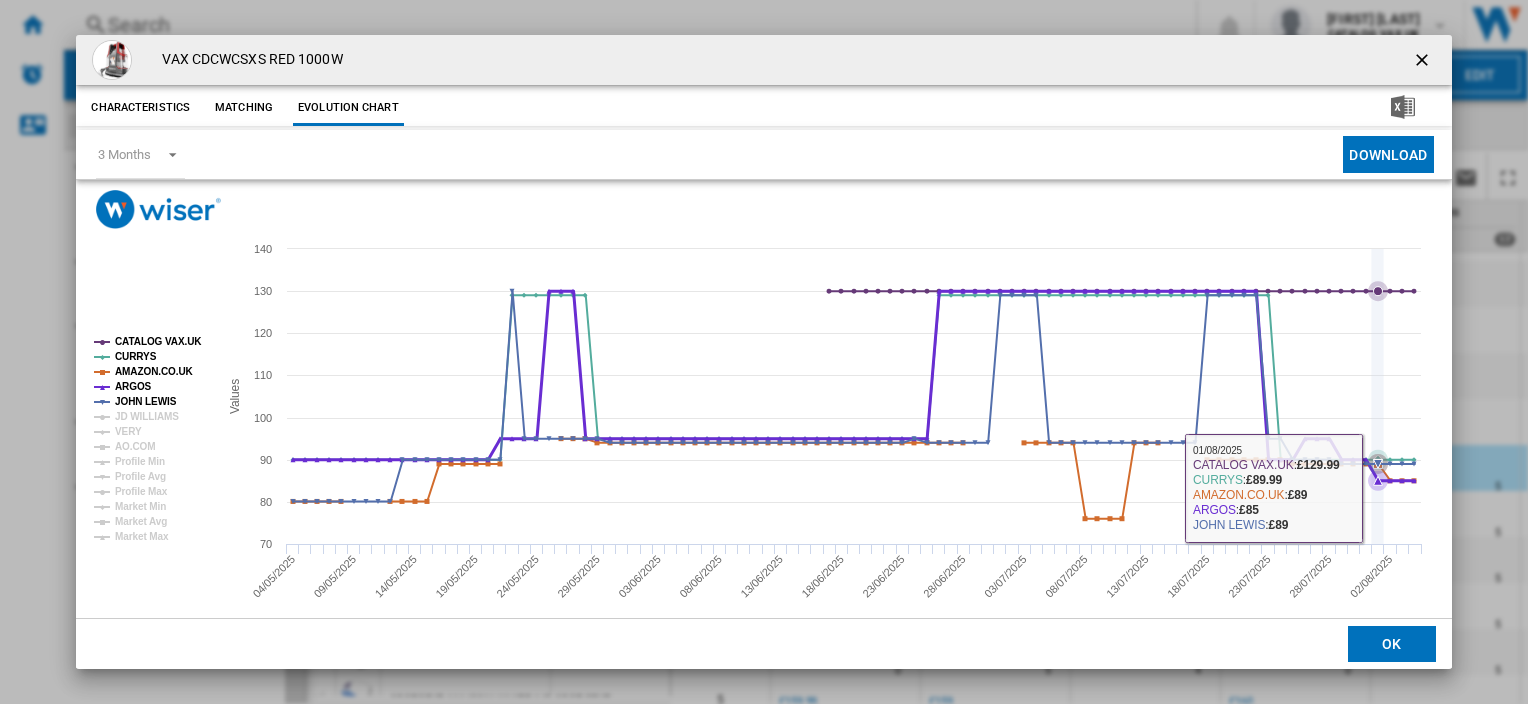 click 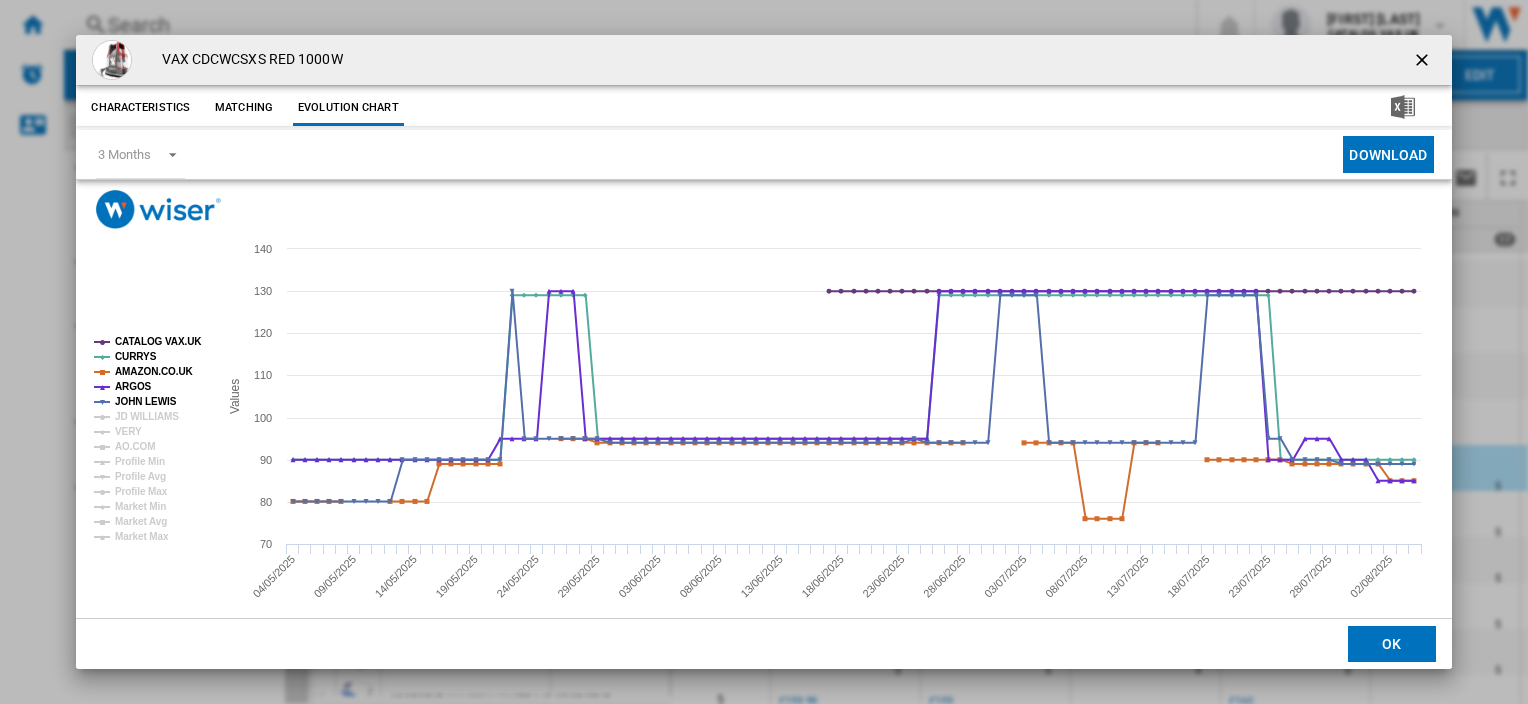 click 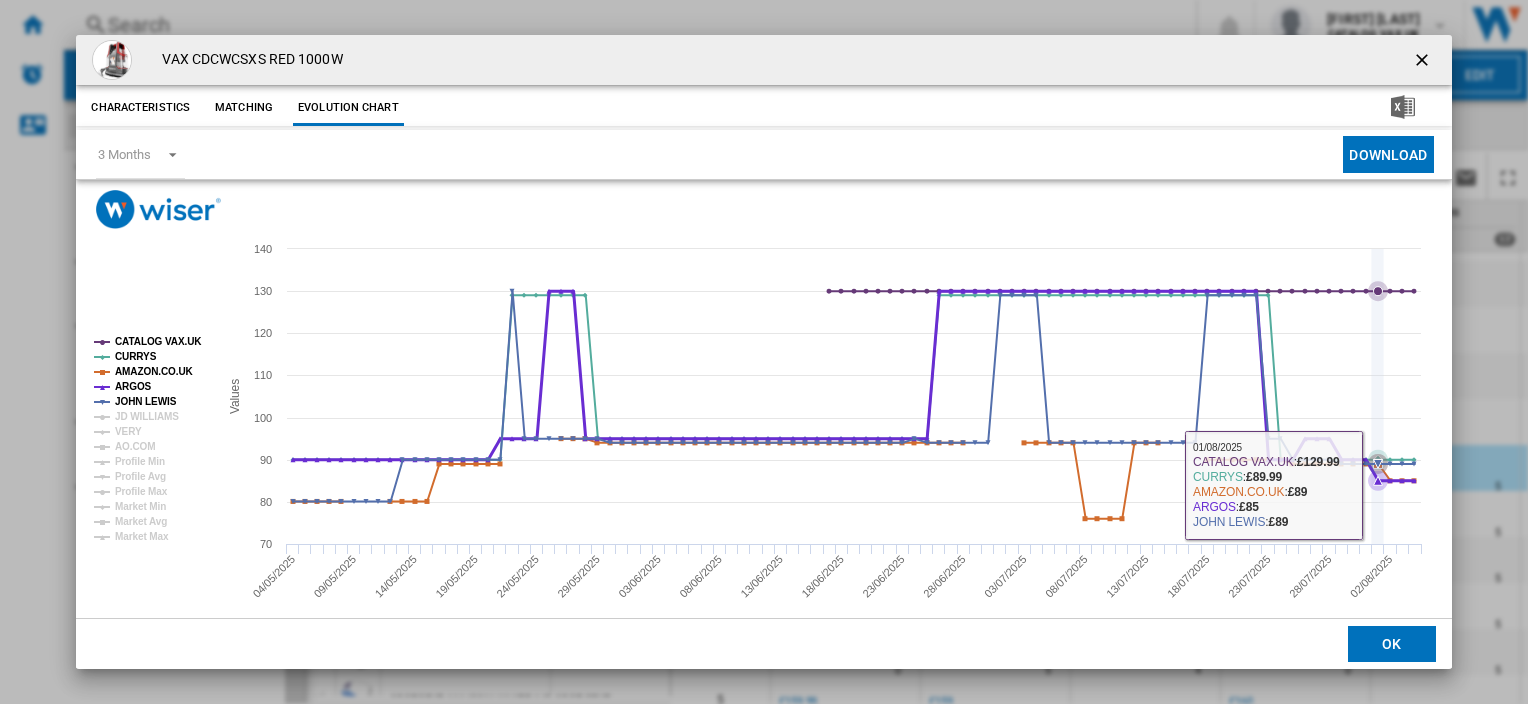 click 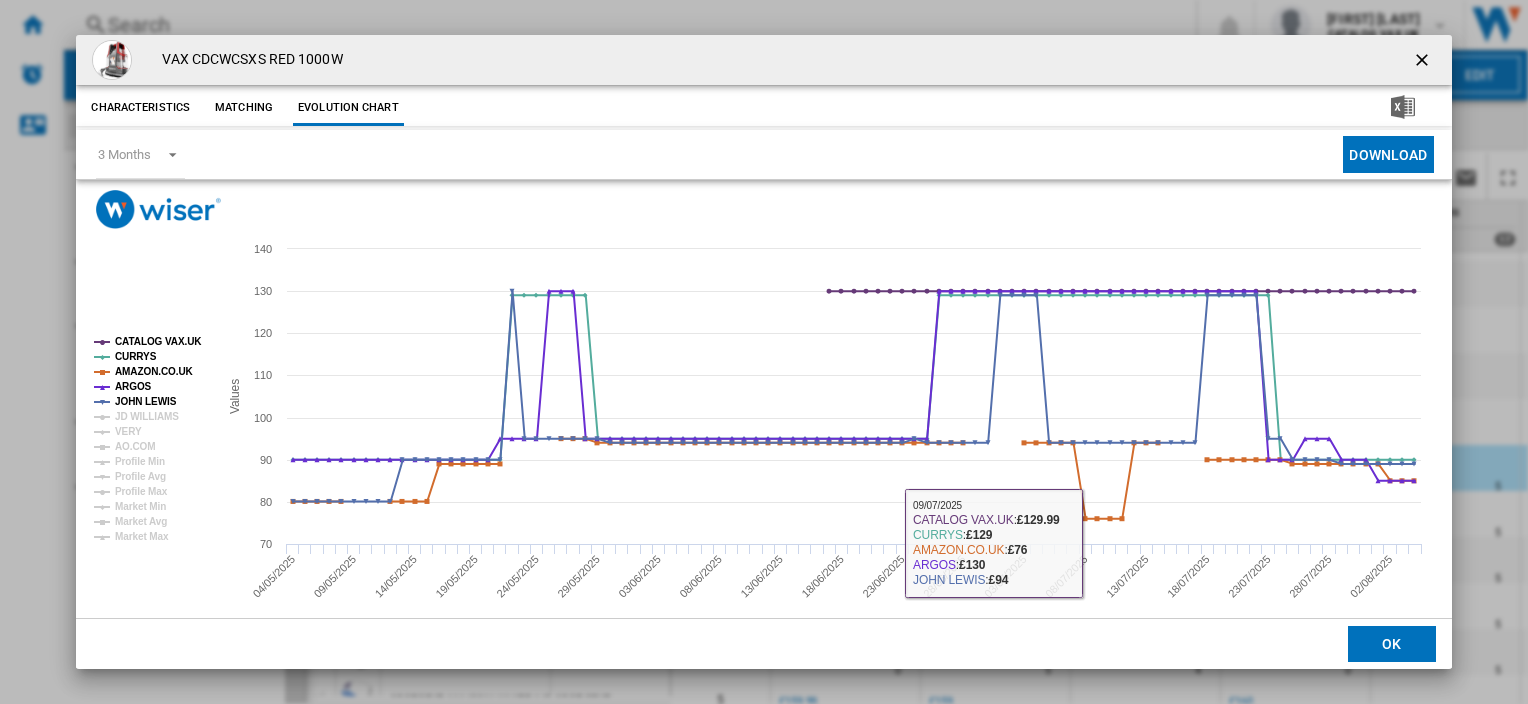 click on "OK" 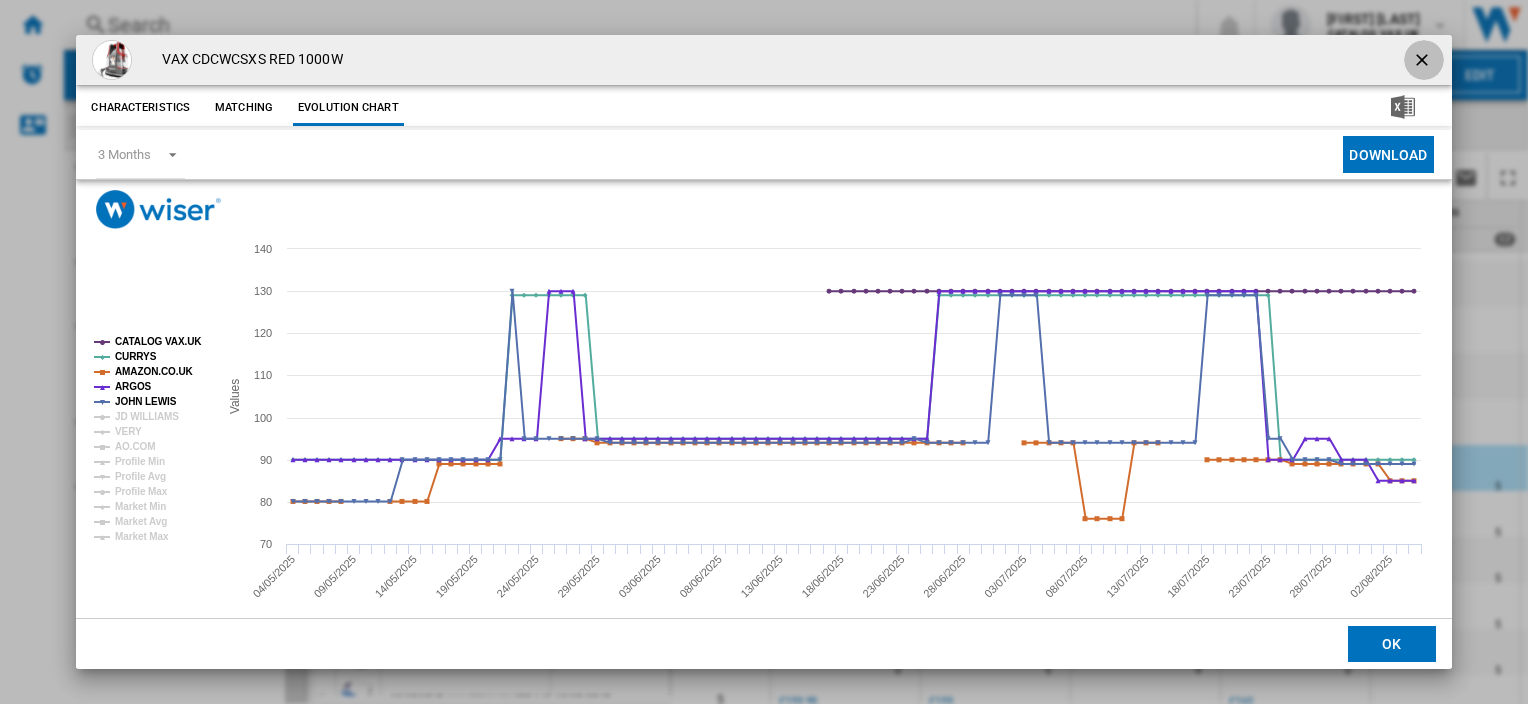 click at bounding box center (1424, 62) 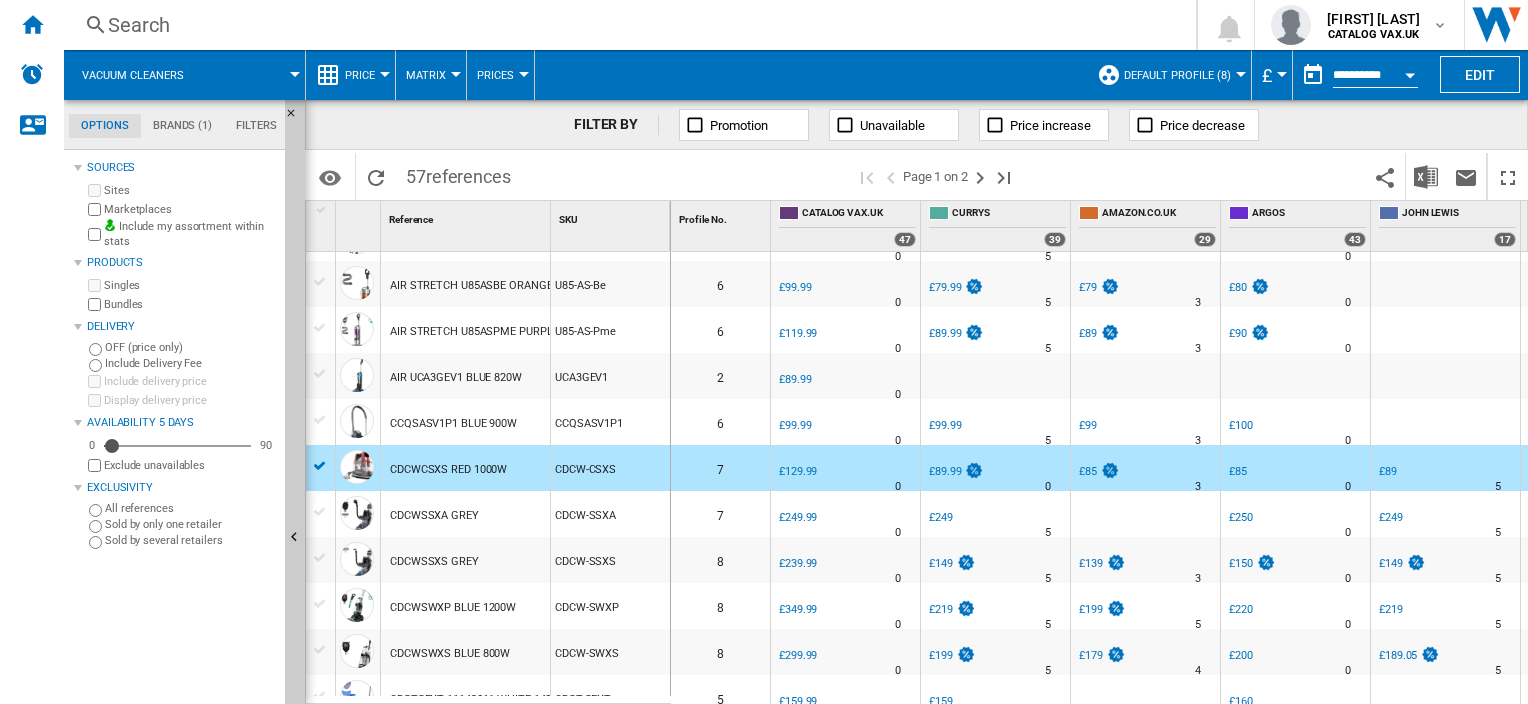 scroll, scrollTop: 300, scrollLeft: 0, axis: vertical 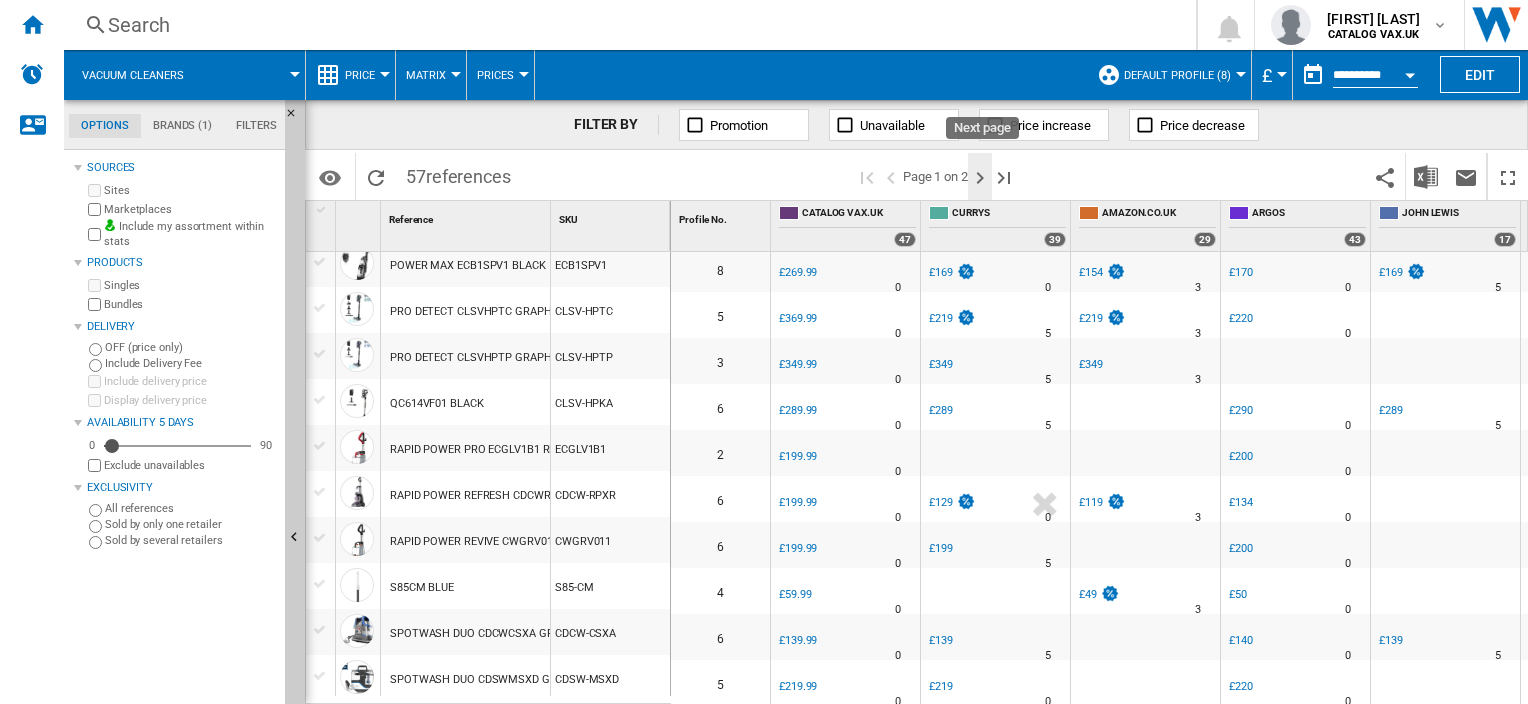 click at bounding box center [980, 178] 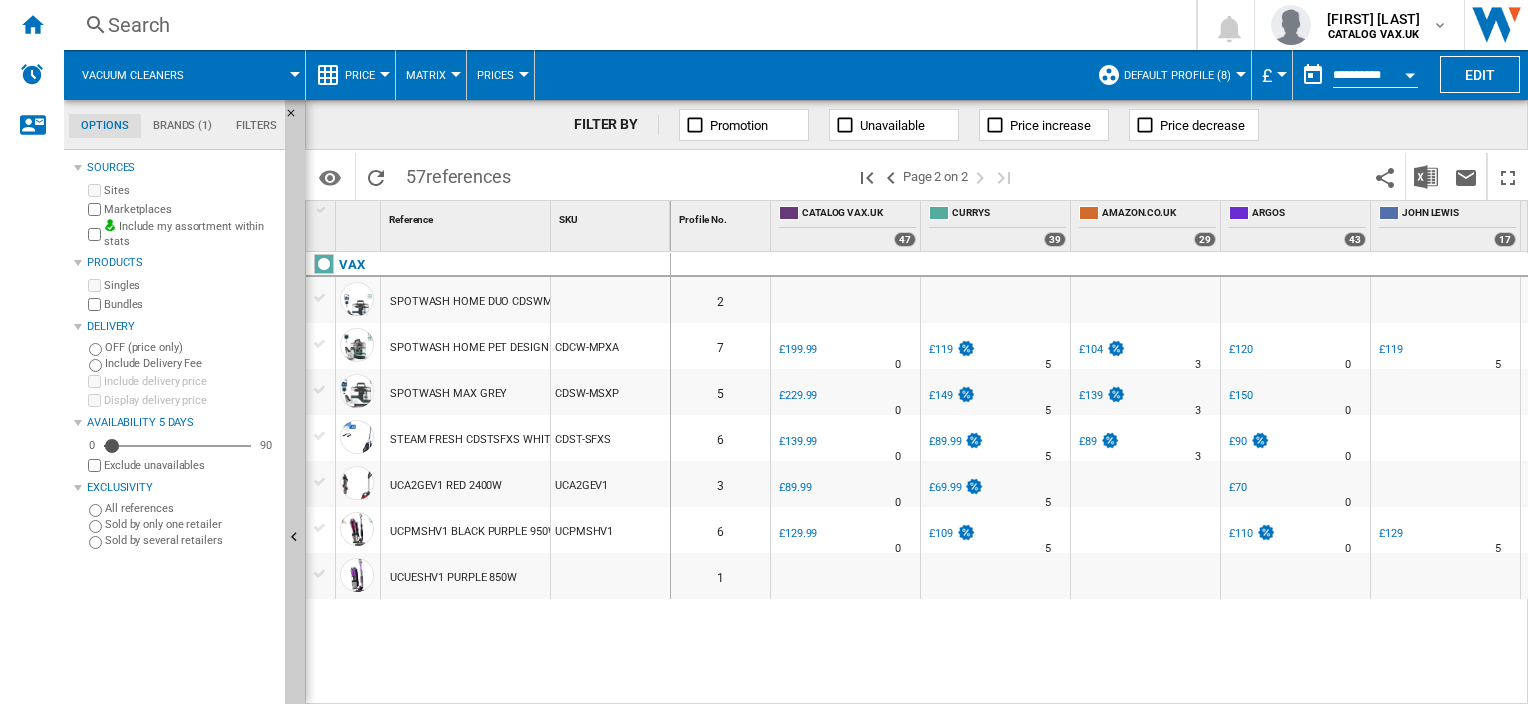 click on "SPOTWASH HOME PET DESIGN CDSWMPXA GREY" at bounding box center [516, 348] 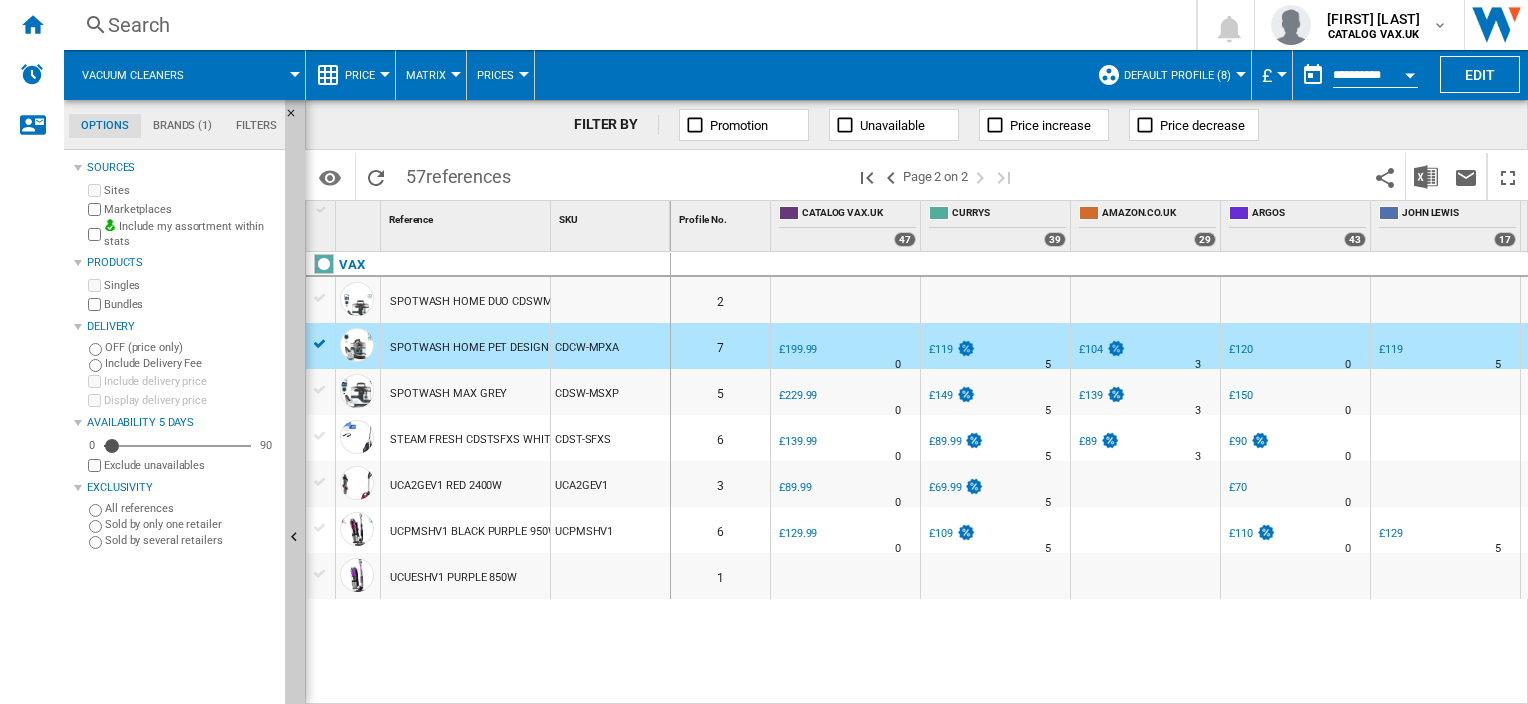 drag, startPoint x: 472, startPoint y: 349, endPoint x: 466, endPoint y: 359, distance: 11.661903 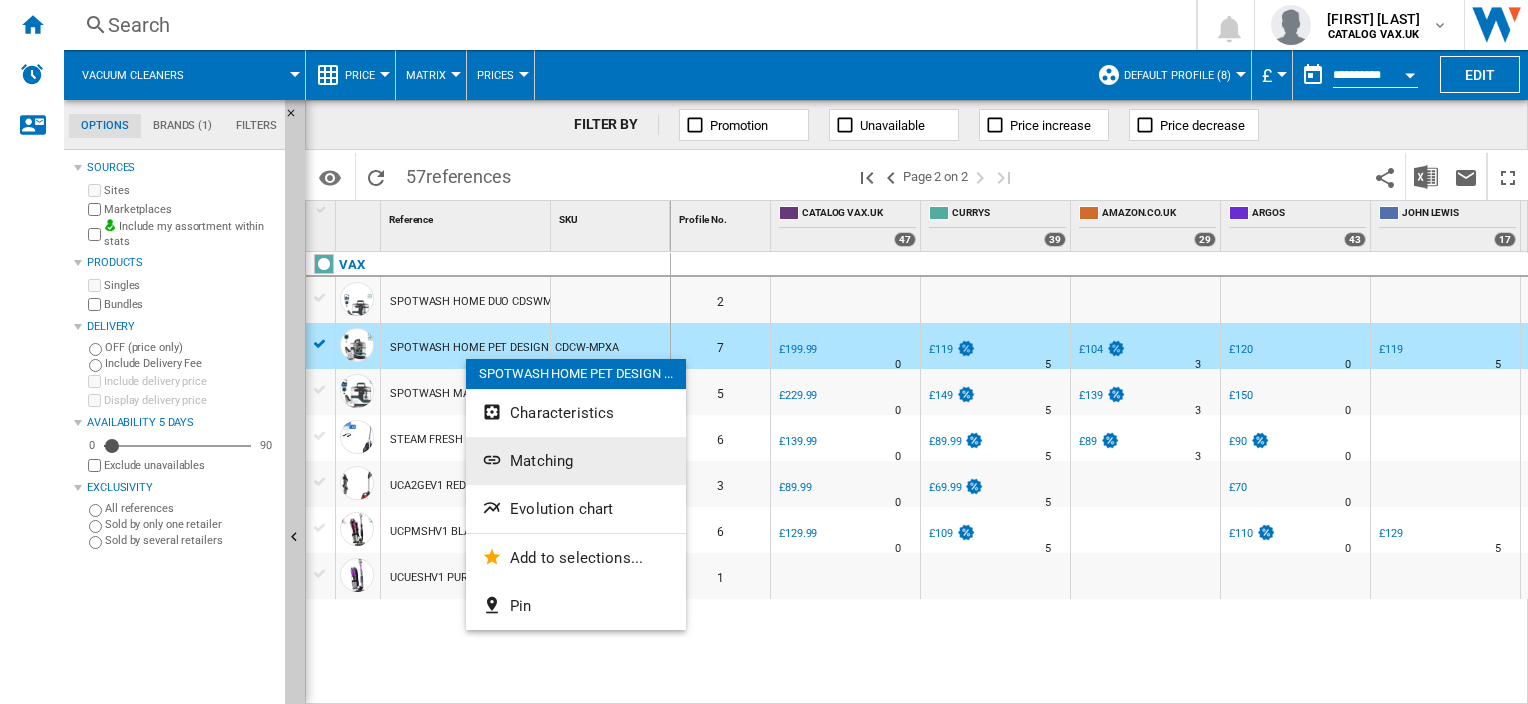 click on "Matching" at bounding box center [576, 461] 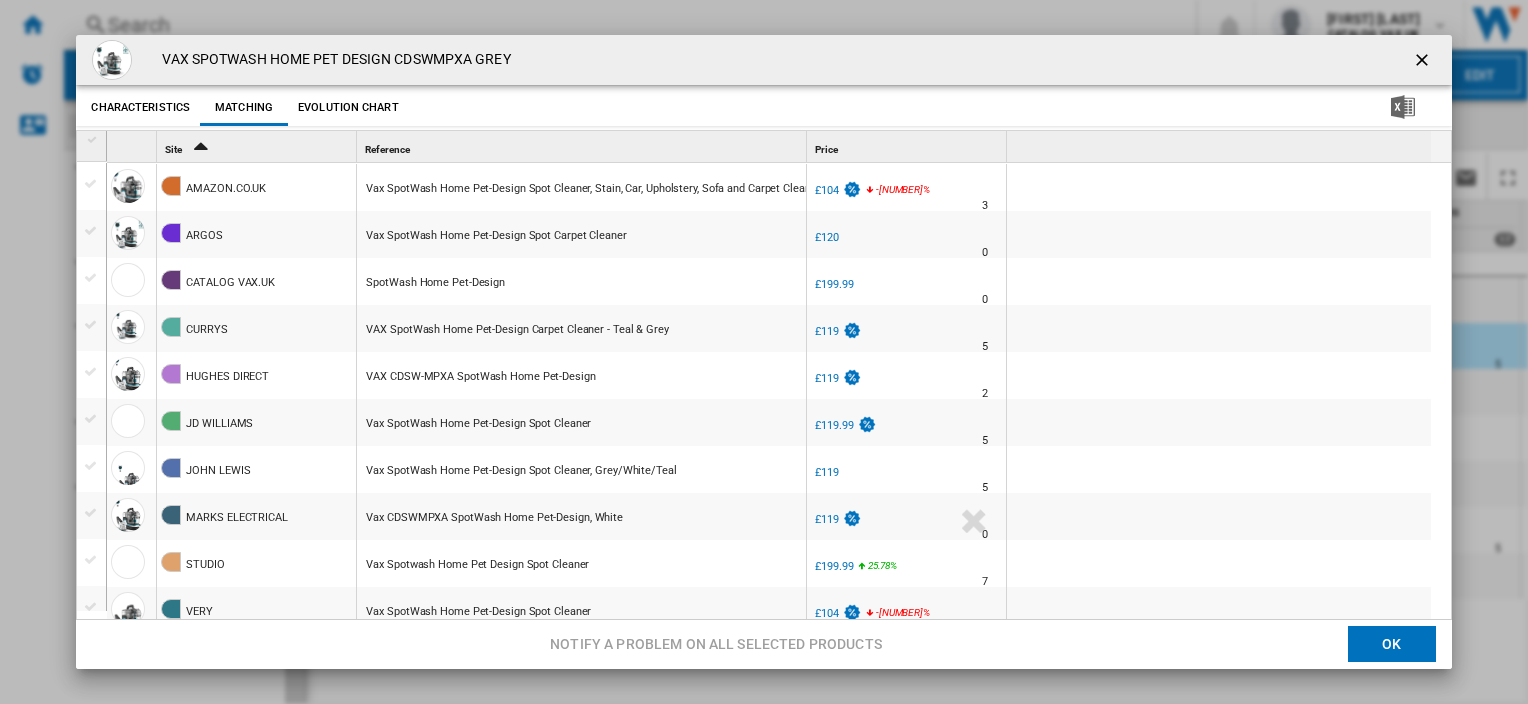 click on "Evolution chart" 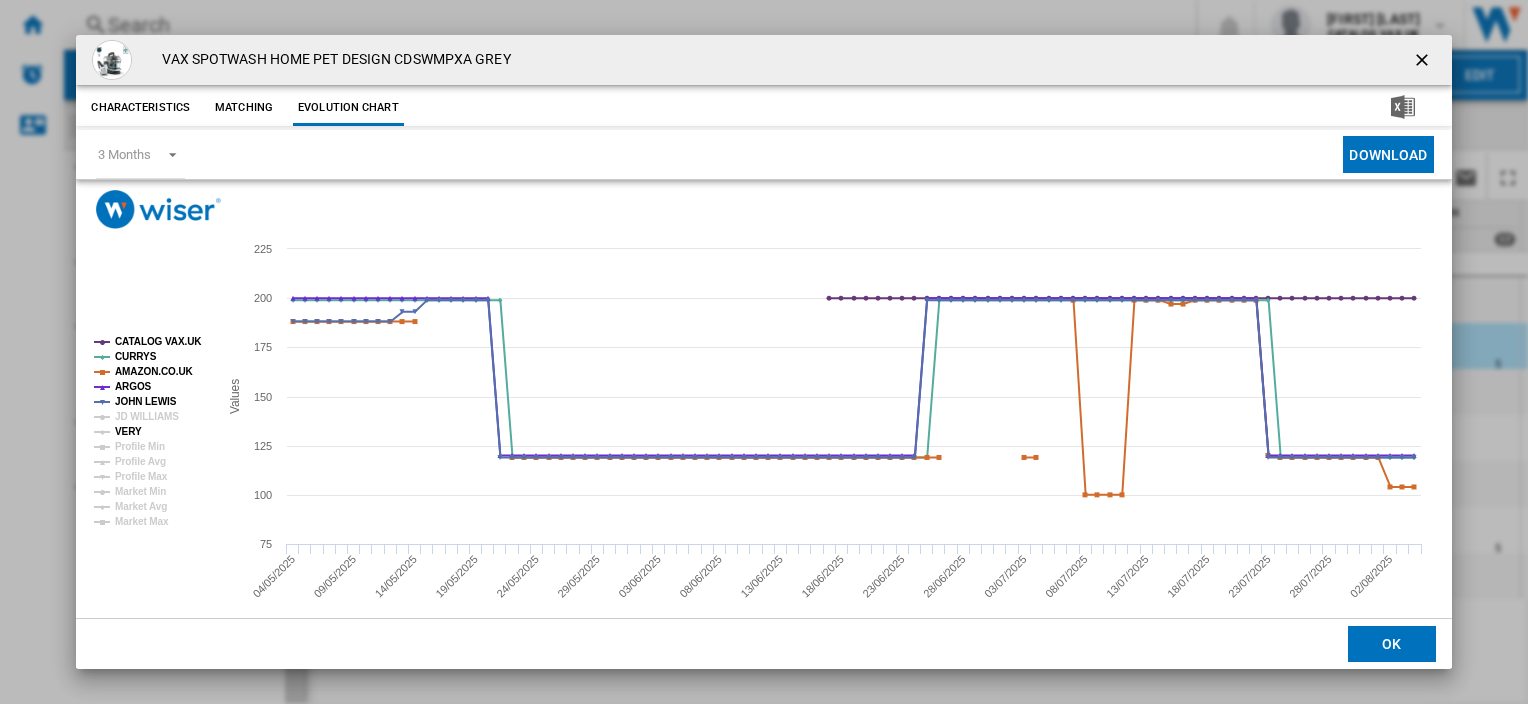 click on "VERY" 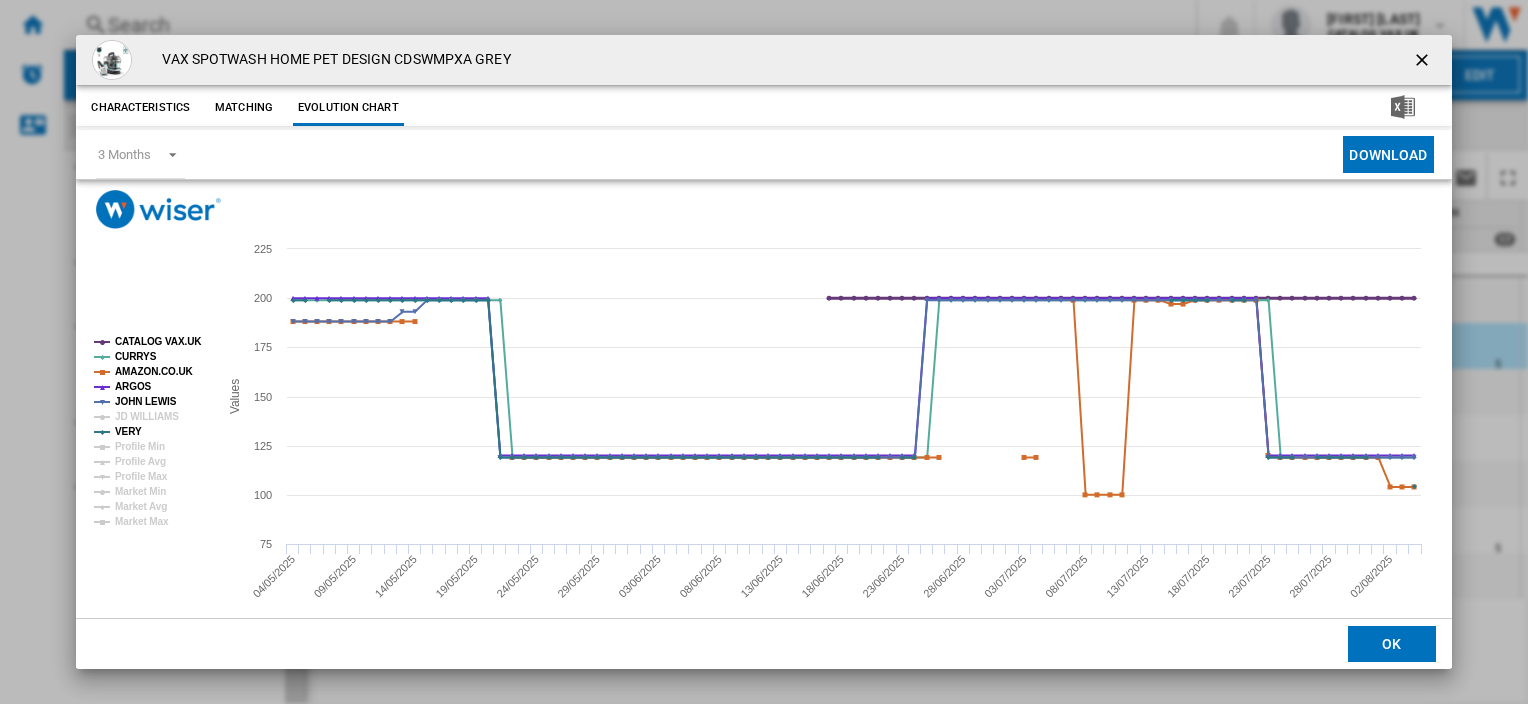 click on "CATALOG VAX.UK" 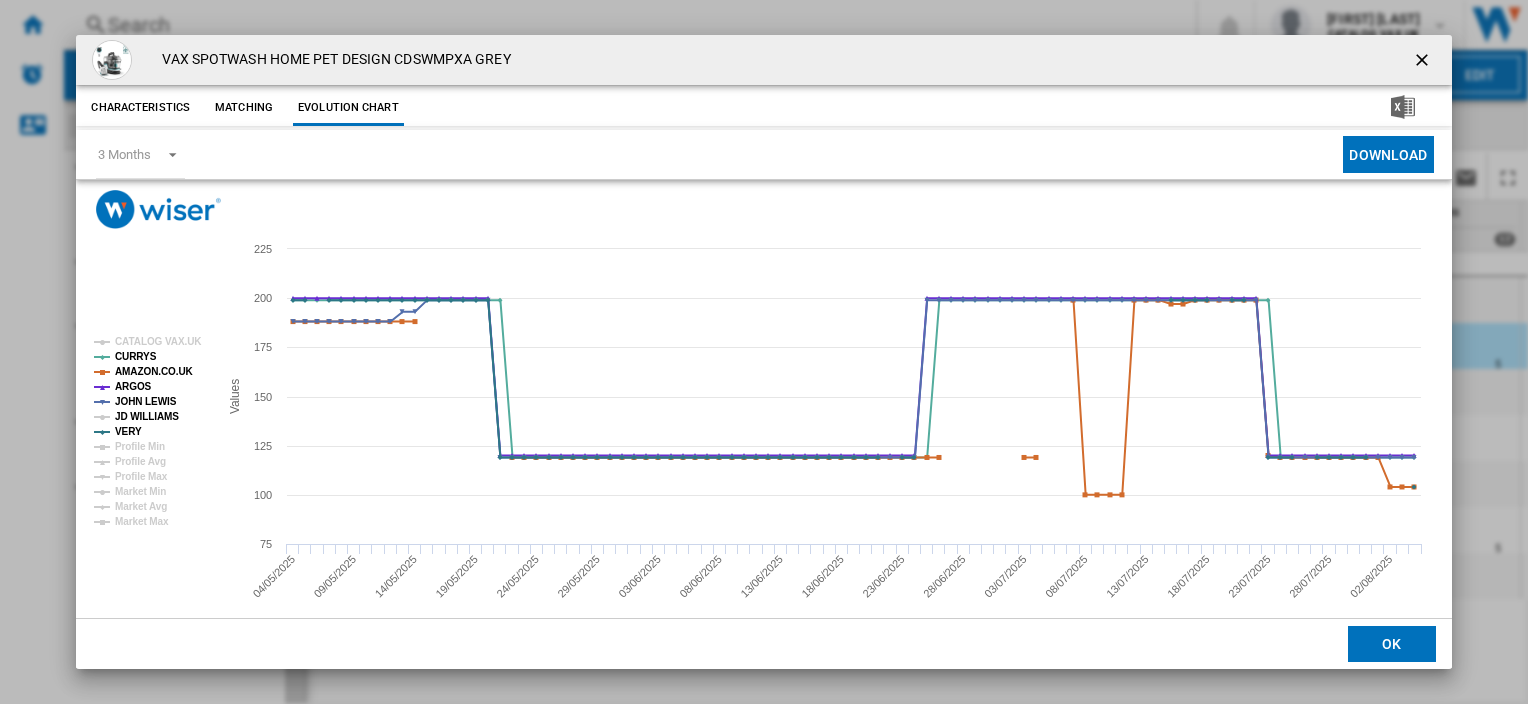 click on "JD WILLIAMS" 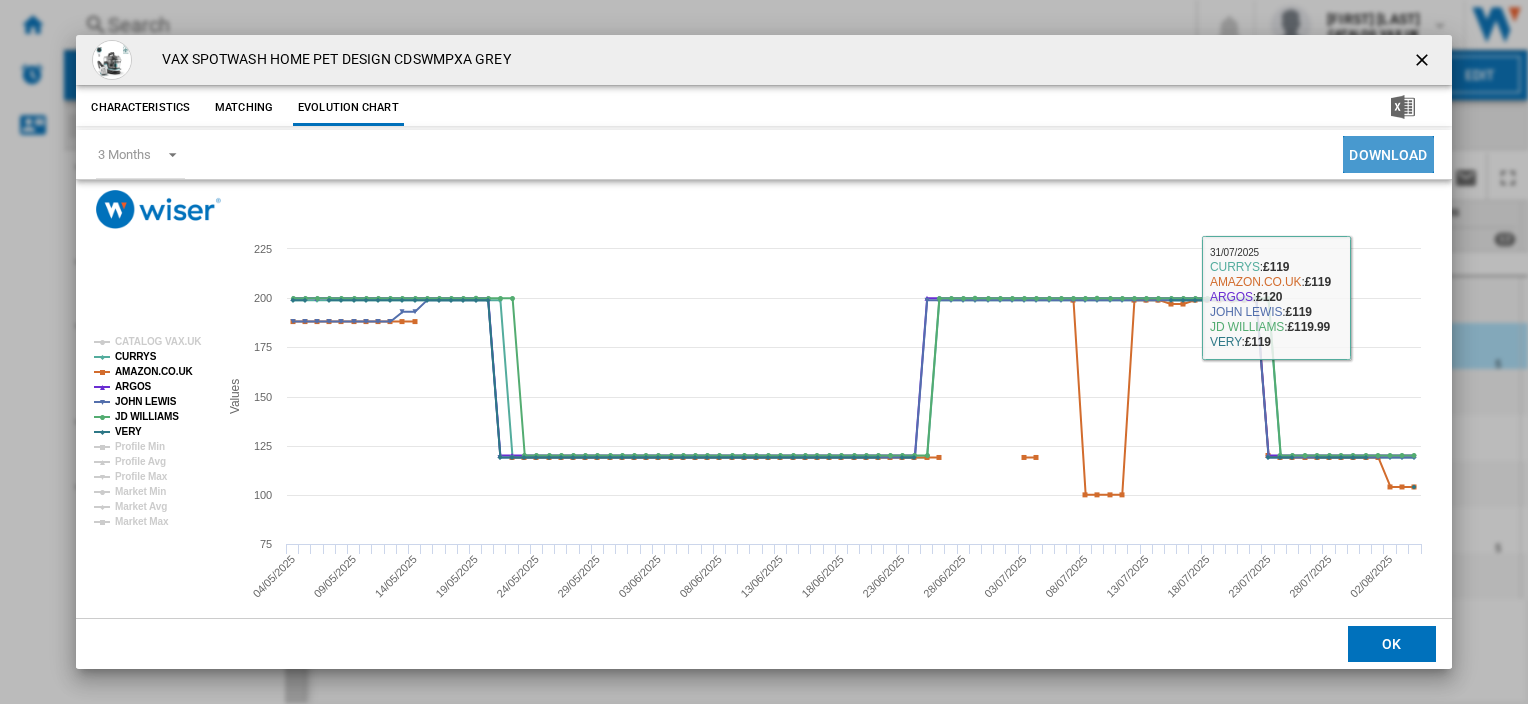 click on "Download" 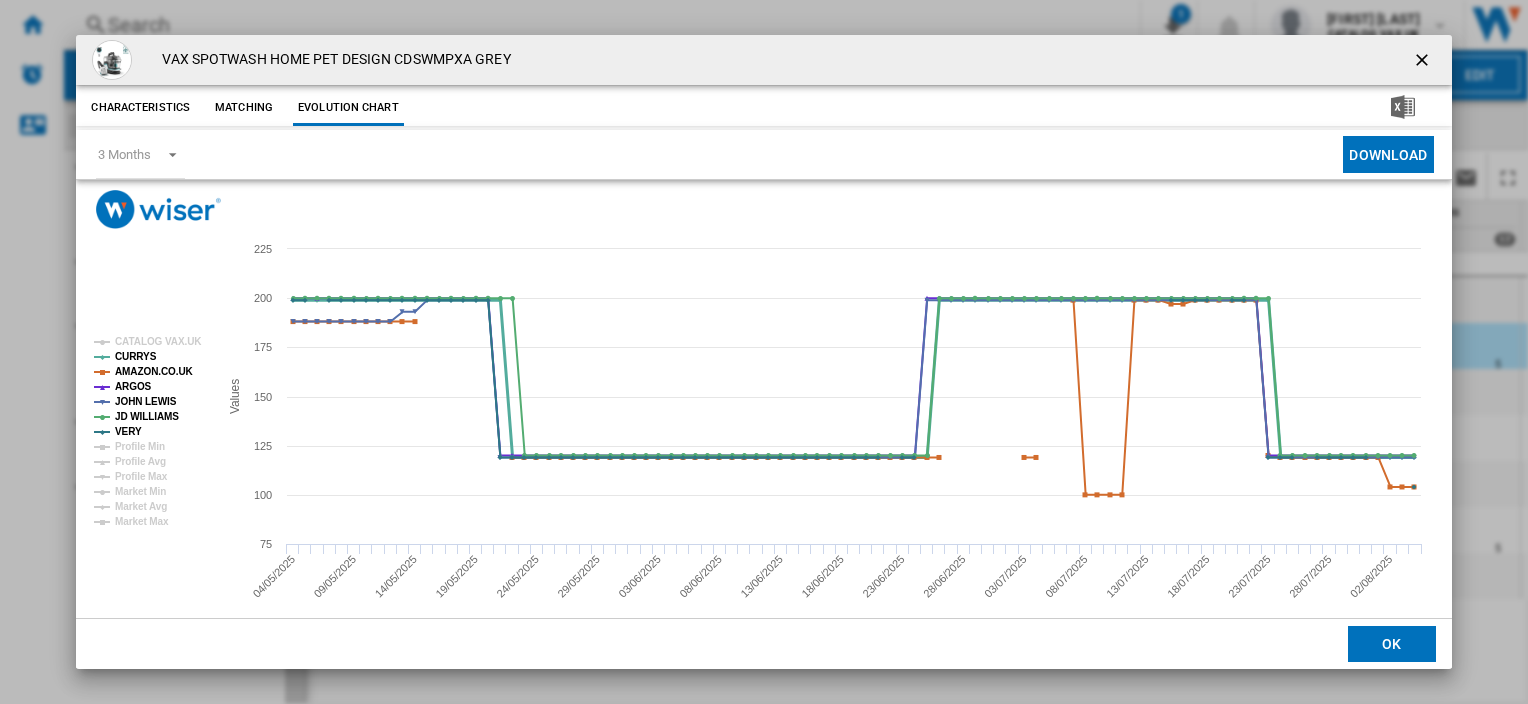 click on "CURRYS" 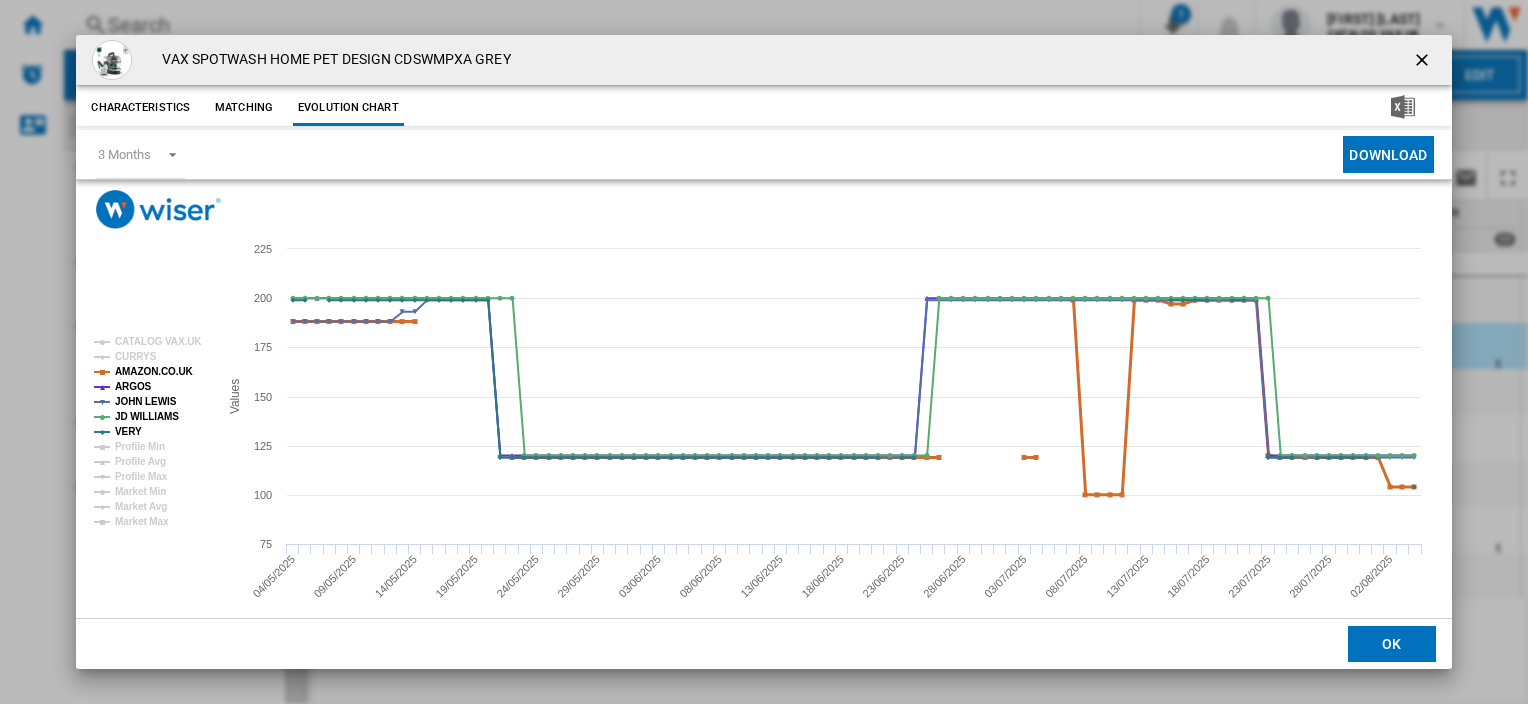 click on "AMAZON.CO.UK" 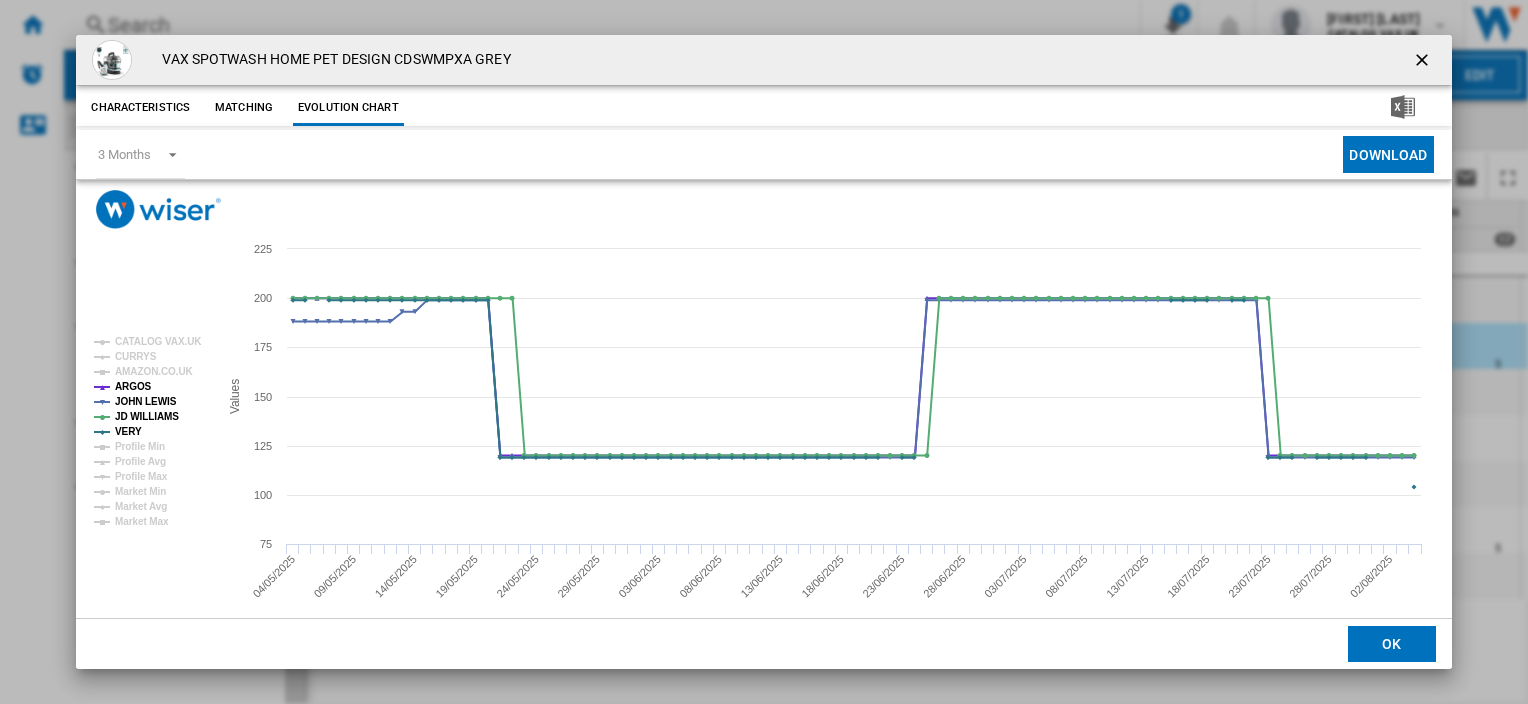 click on "AMAZON.CO.UK" 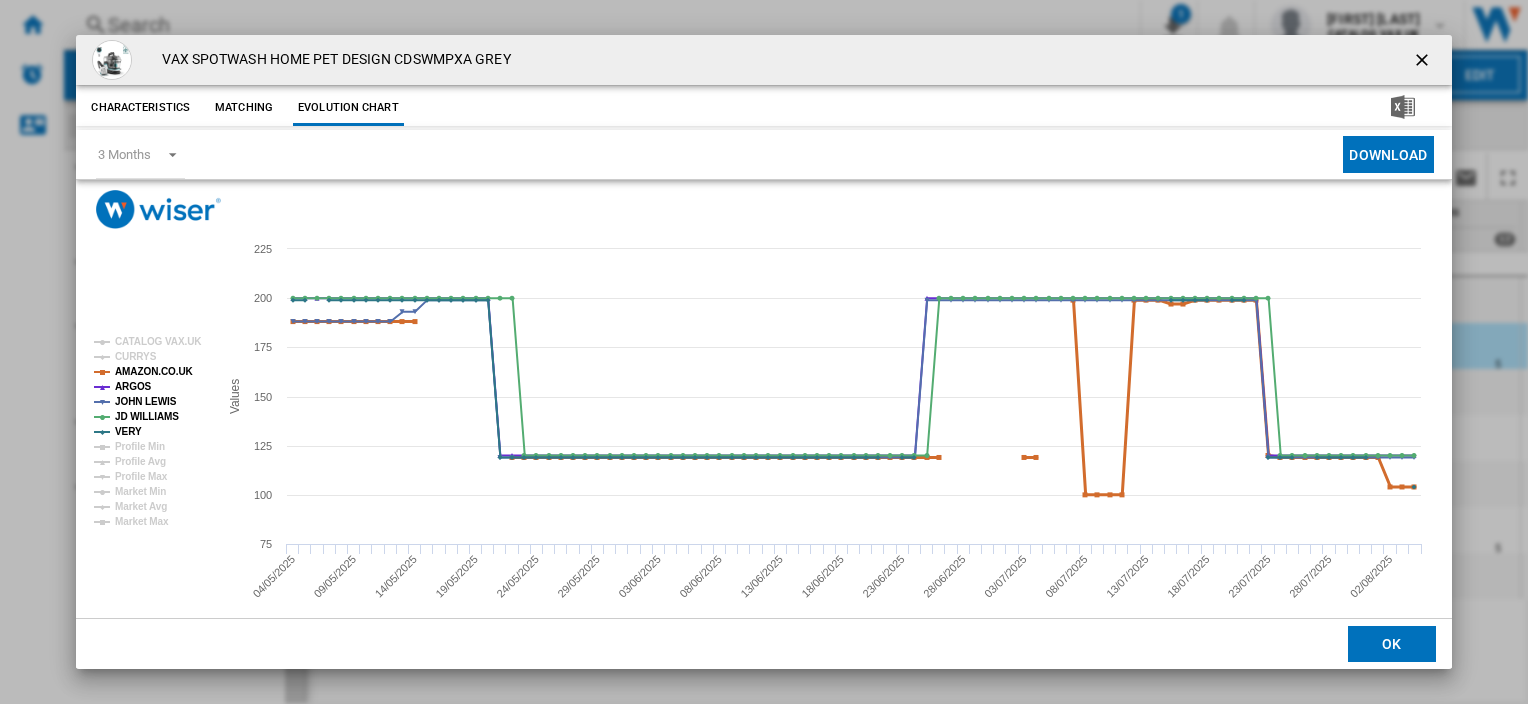 click on "AMAZON.CO.UK" 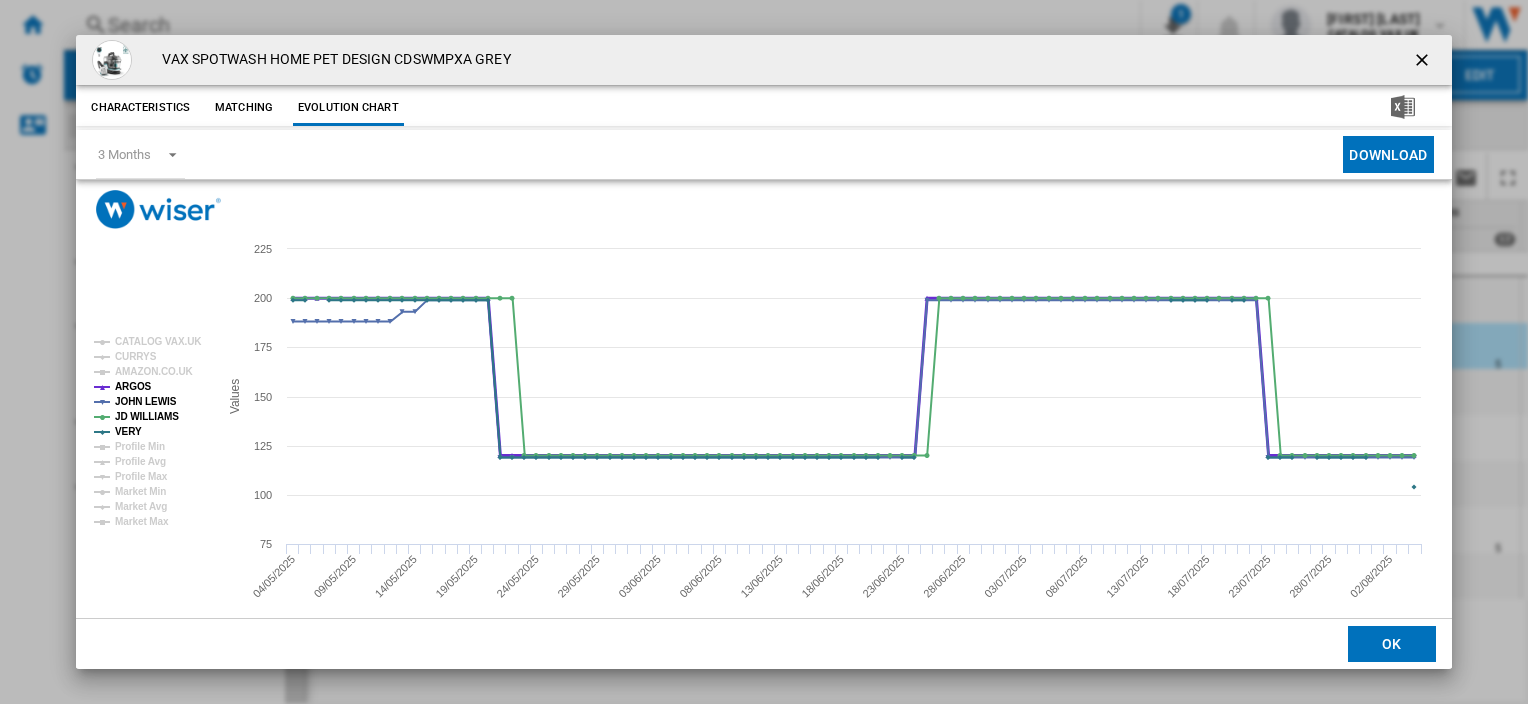 click on "ARGOS" 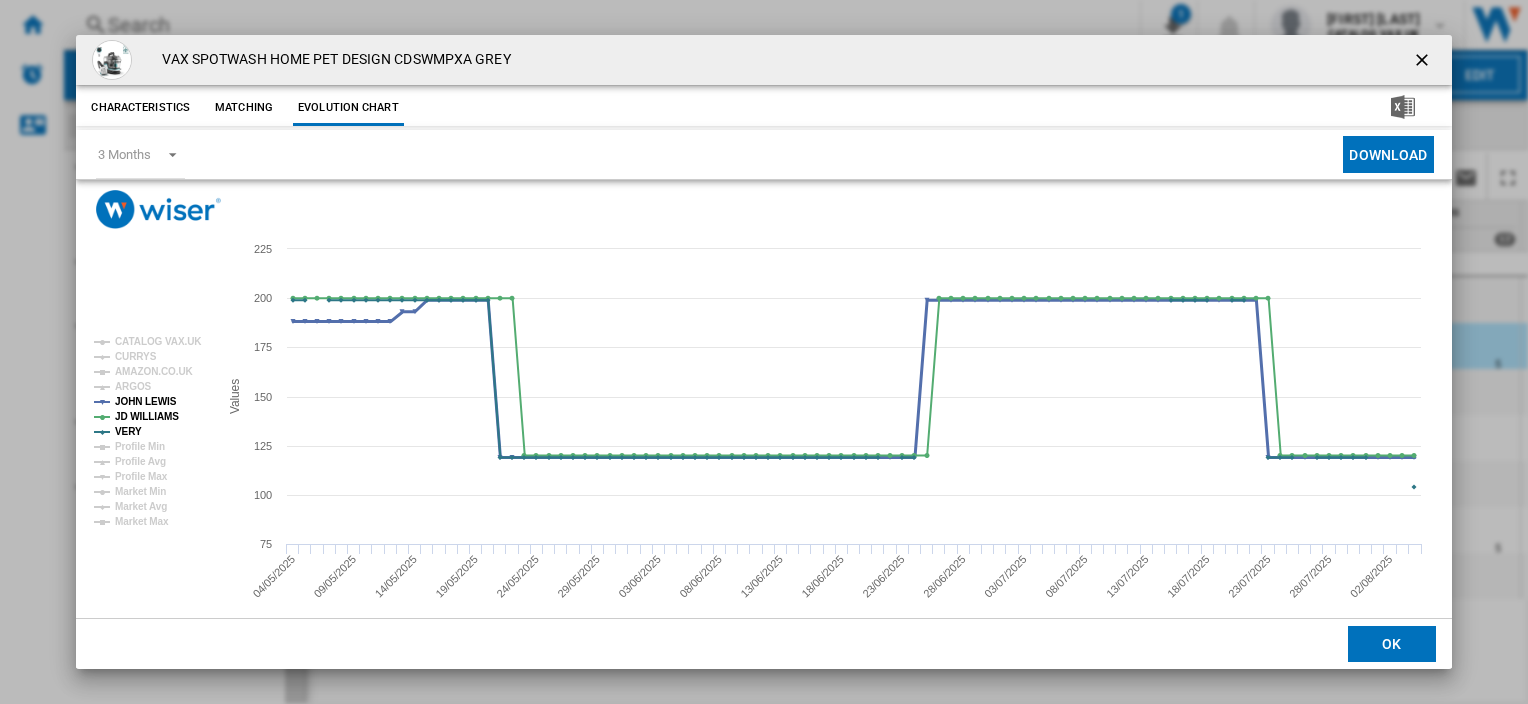 click on "JOHN LEWIS" 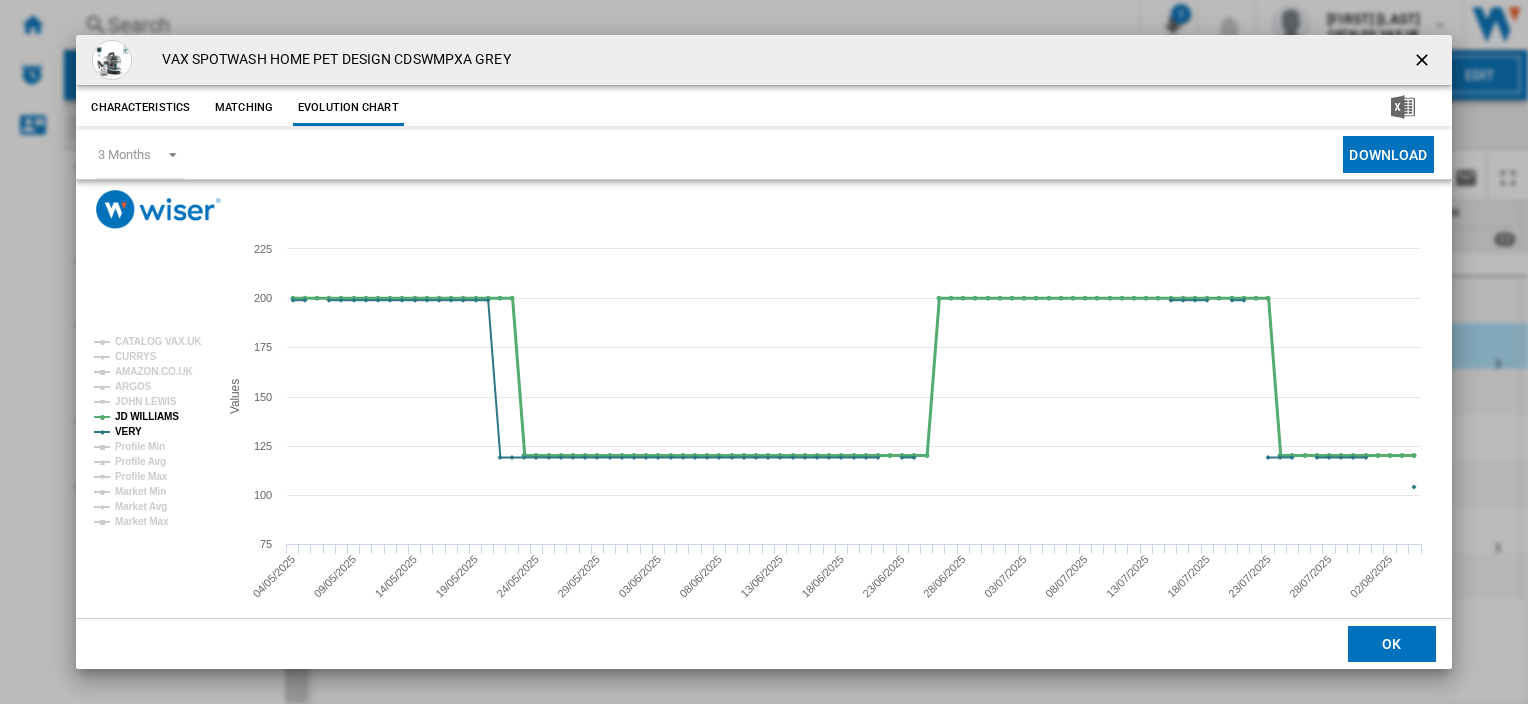 click on "JD WILLIAMS" 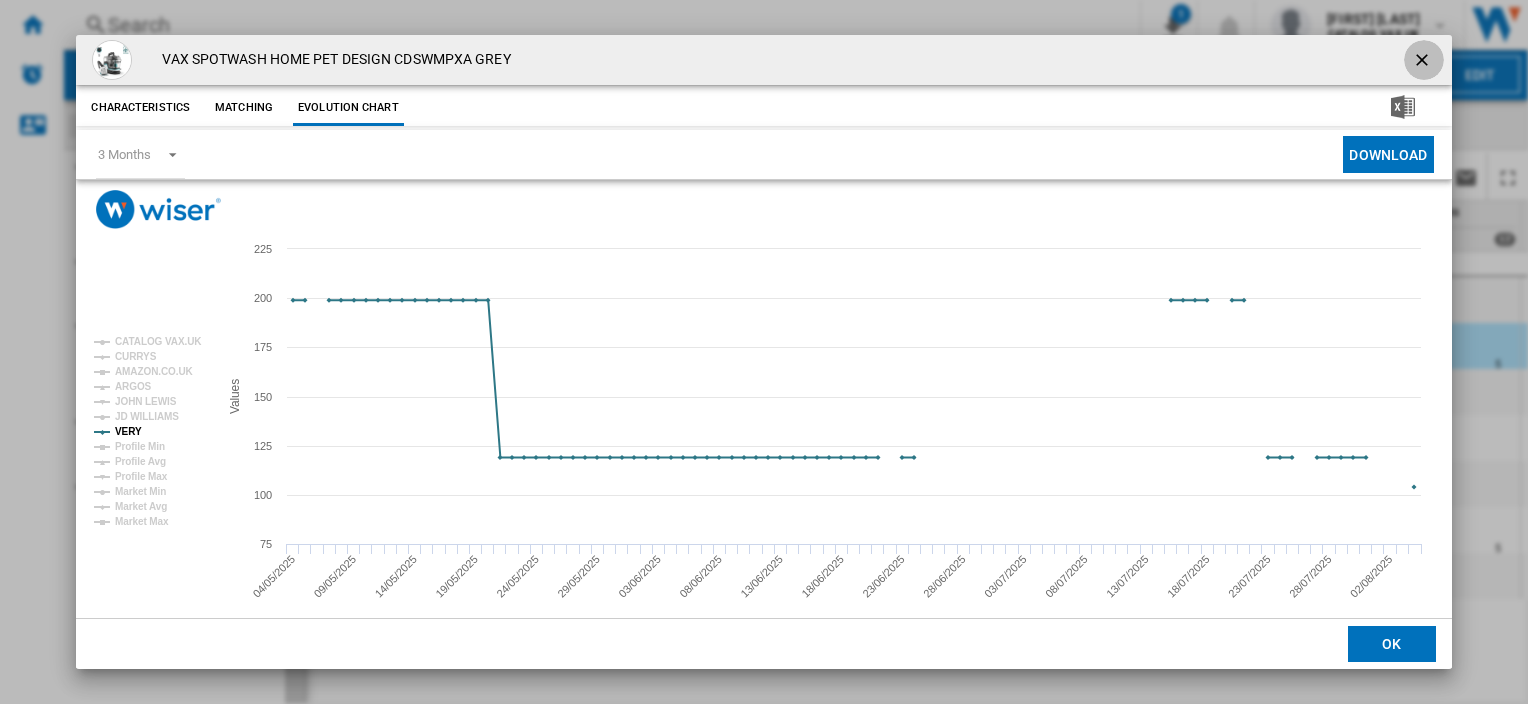 click at bounding box center [1424, 62] 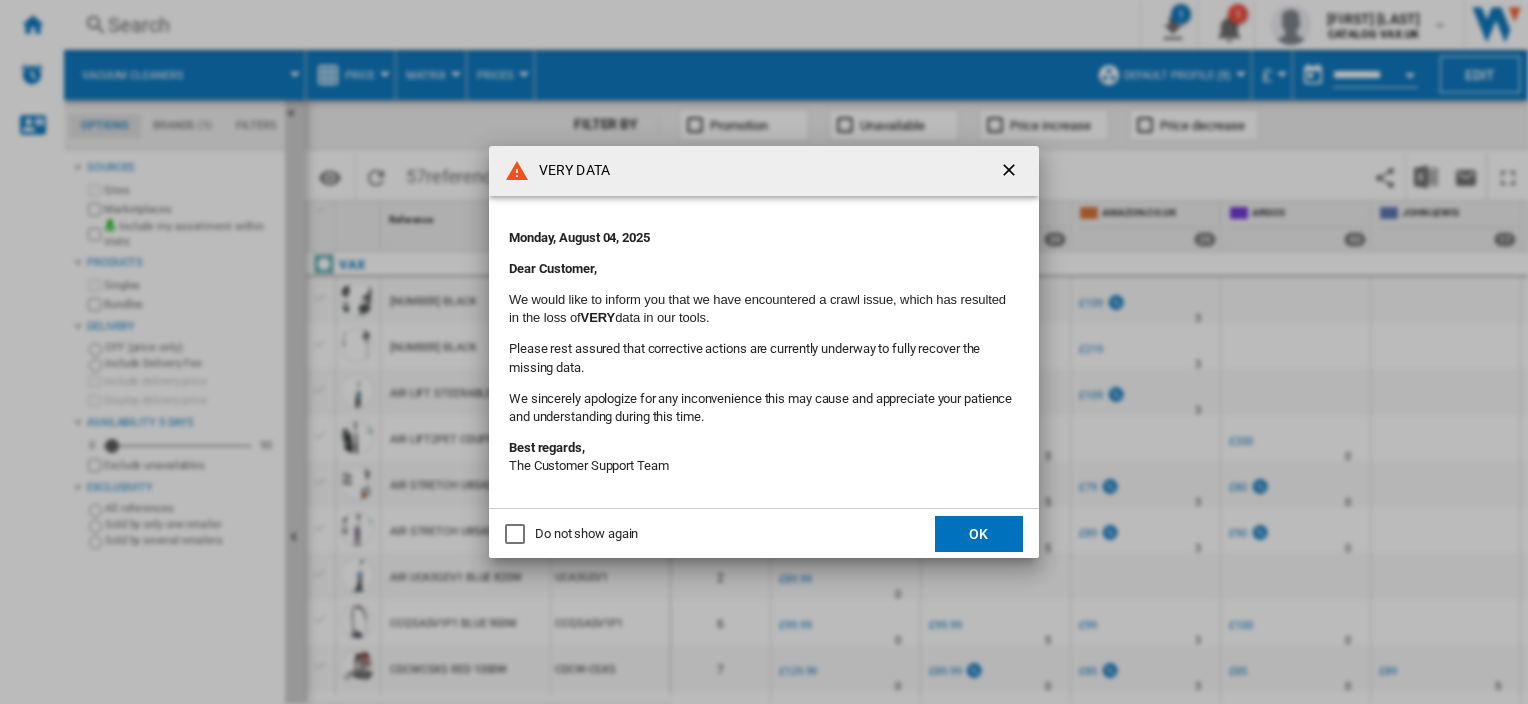 click at bounding box center [1011, 172] 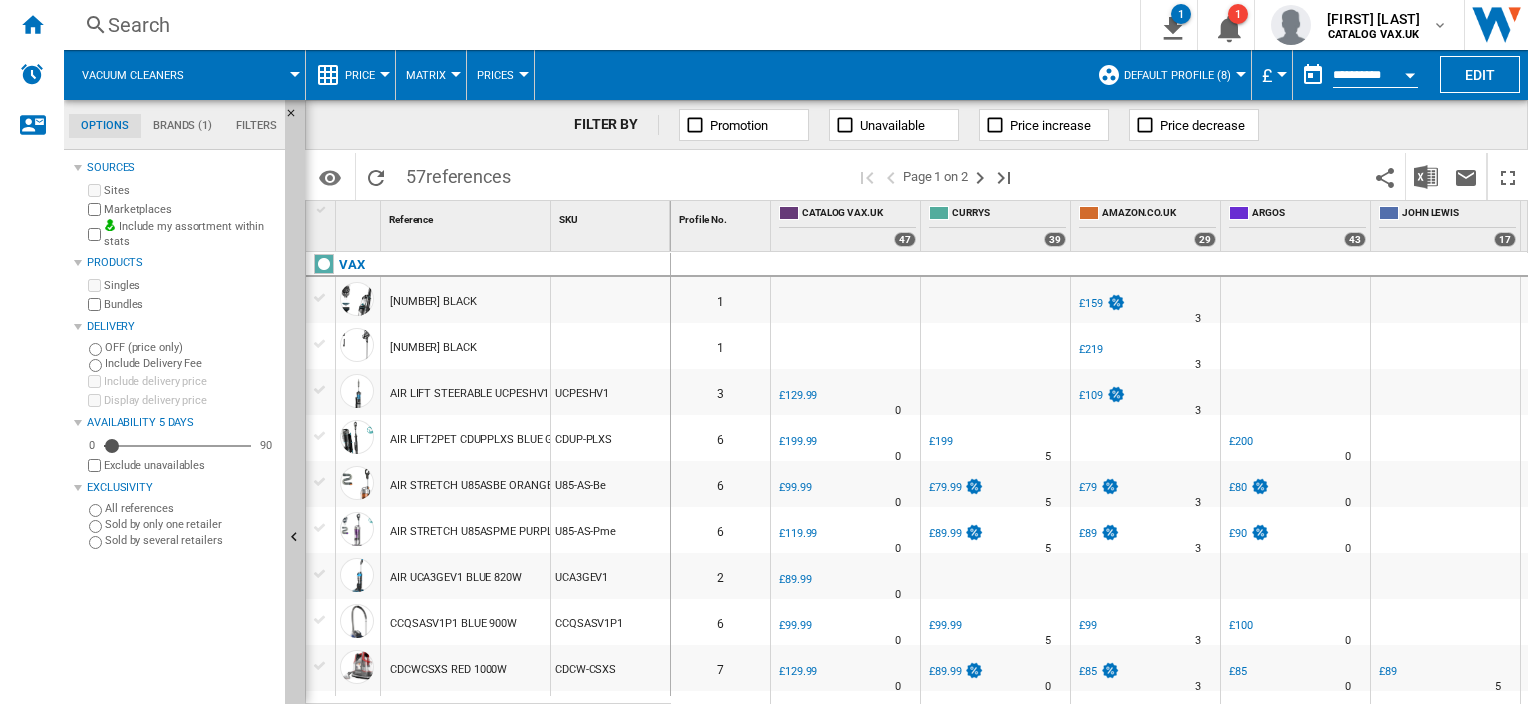 scroll, scrollTop: 111, scrollLeft: 0, axis: vertical 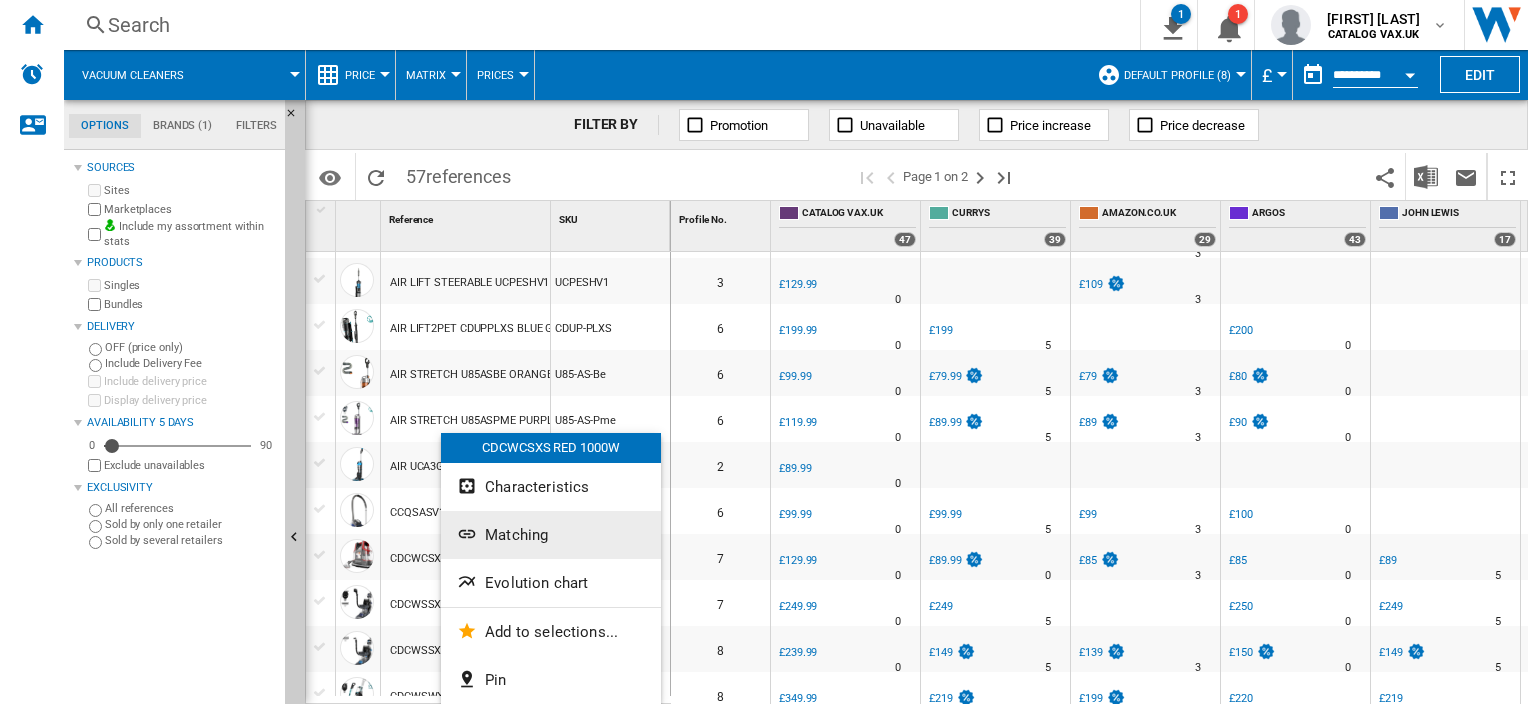 click on "Matching" at bounding box center (551, 535) 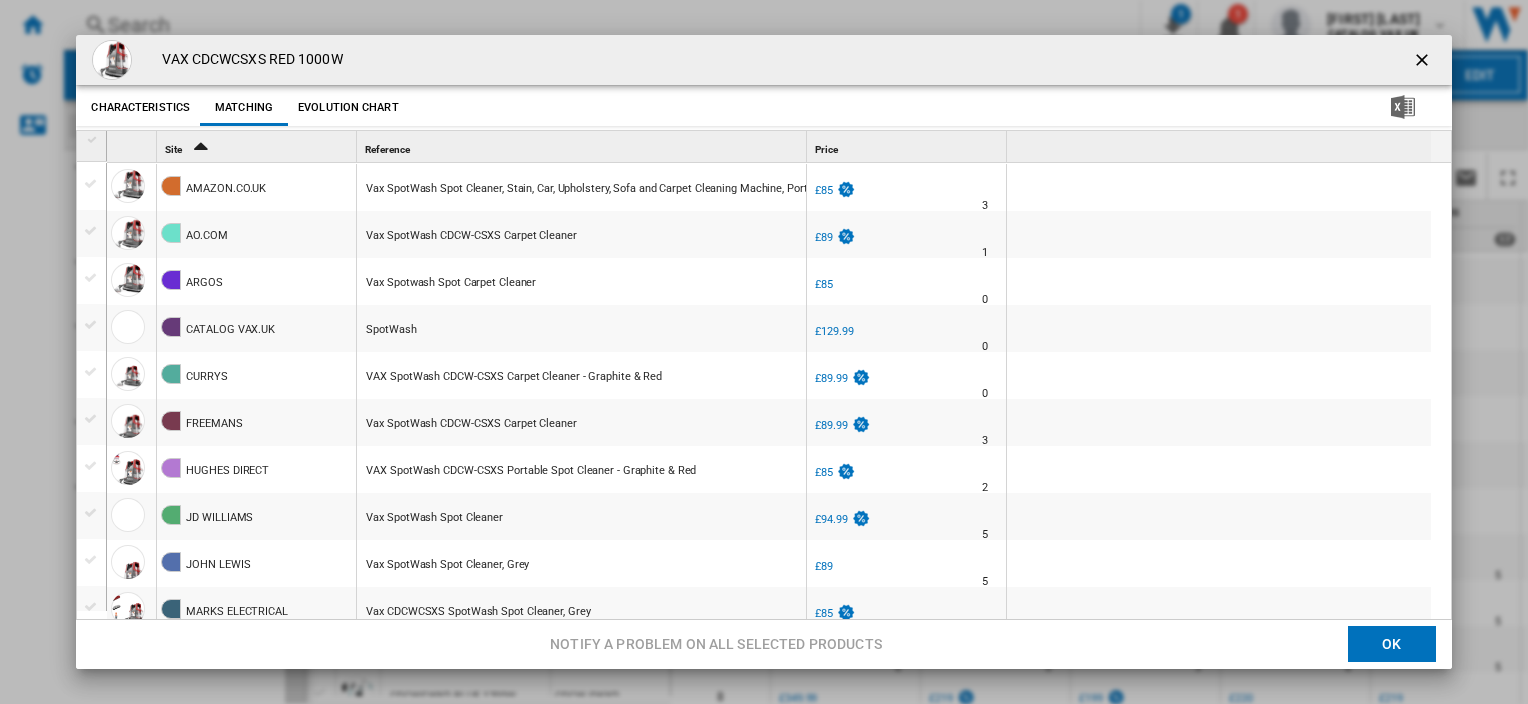 click on "Evolution chart" 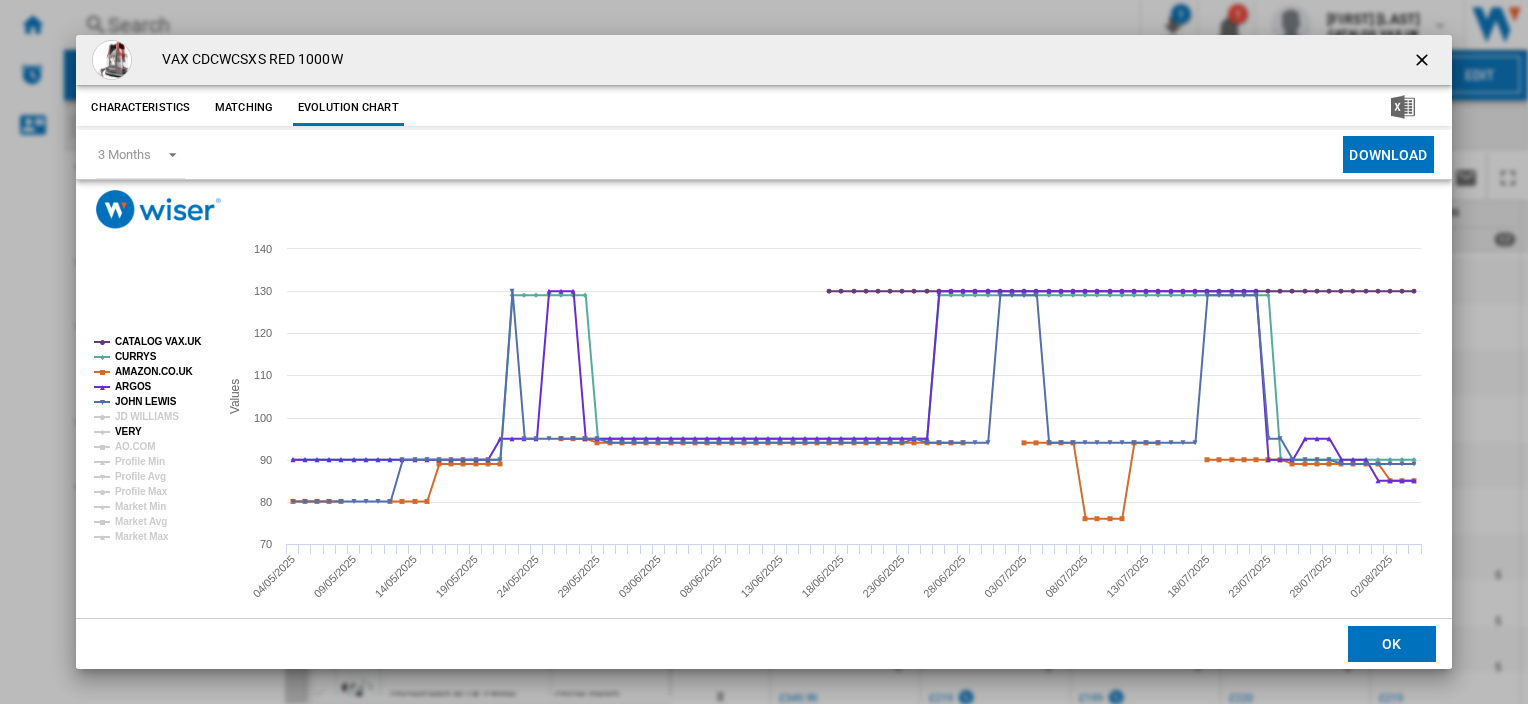 click on "VERY" 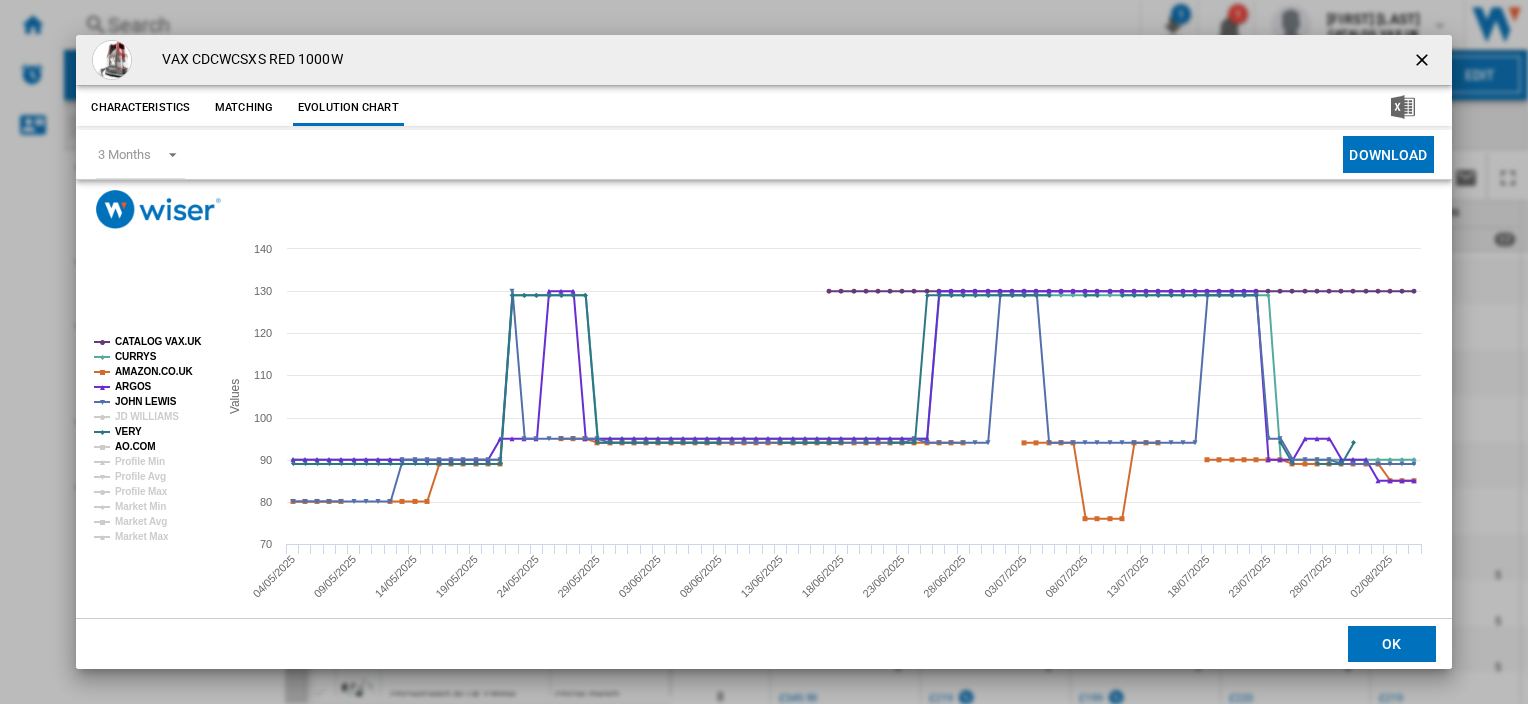 click on "AO.COM" 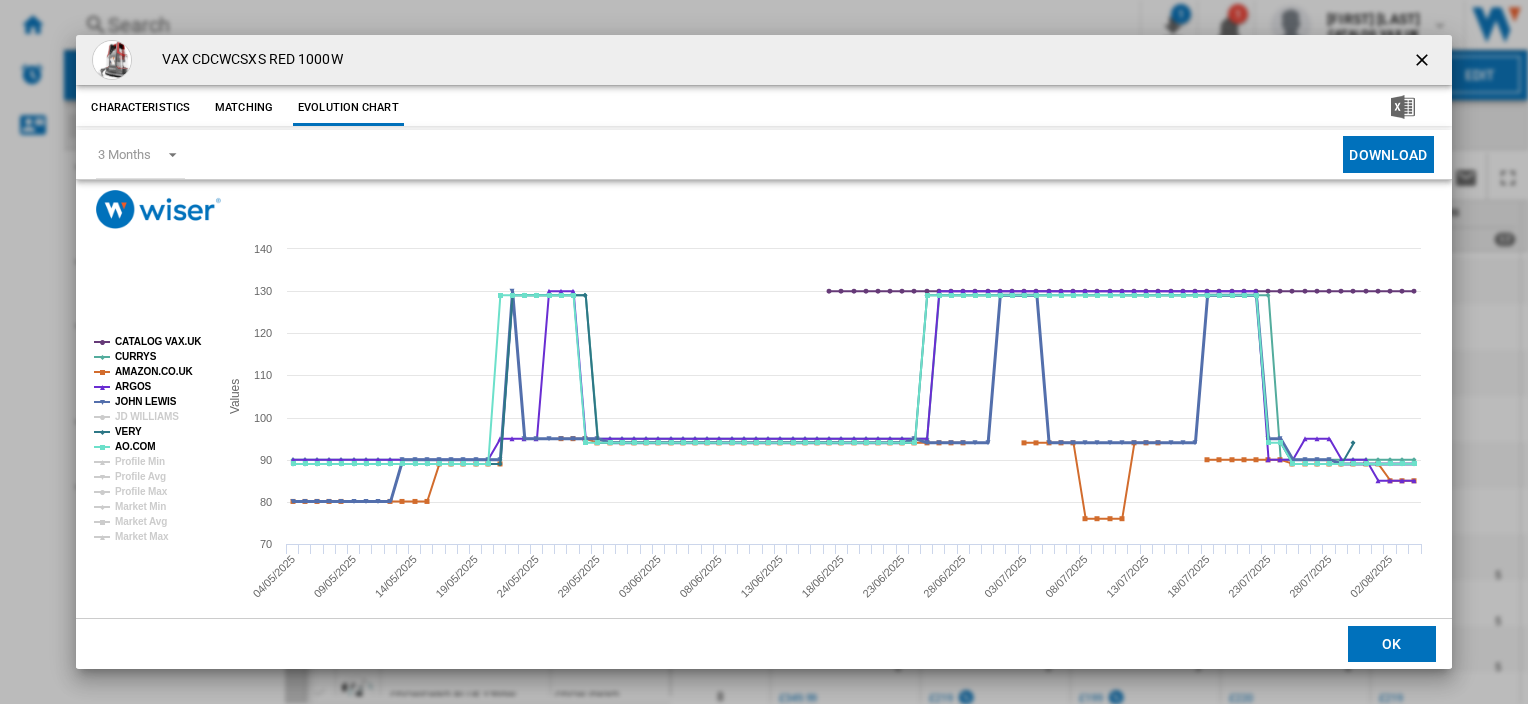 click on "JOHN LEWIS" 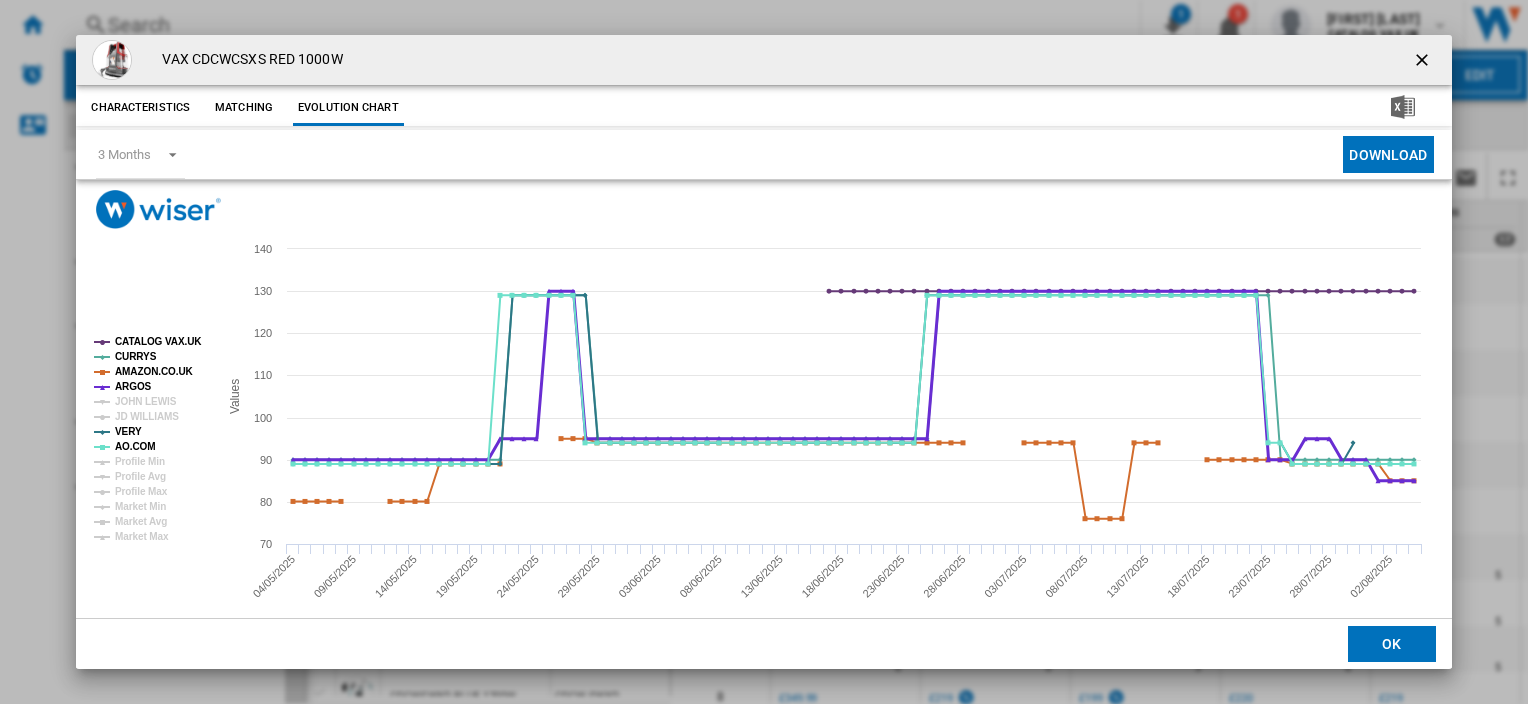 click on "ARGOS" 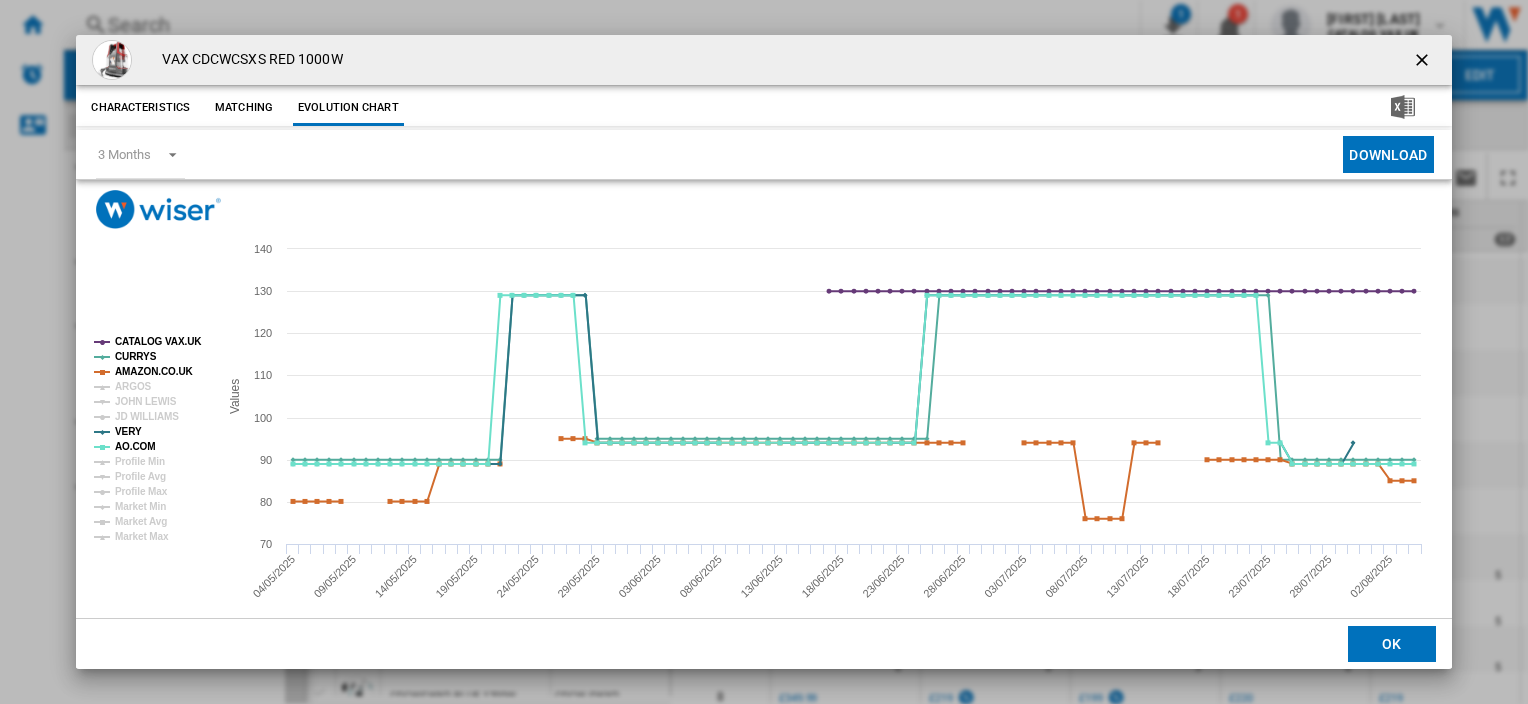 click on "AMAZON.CO.UK" 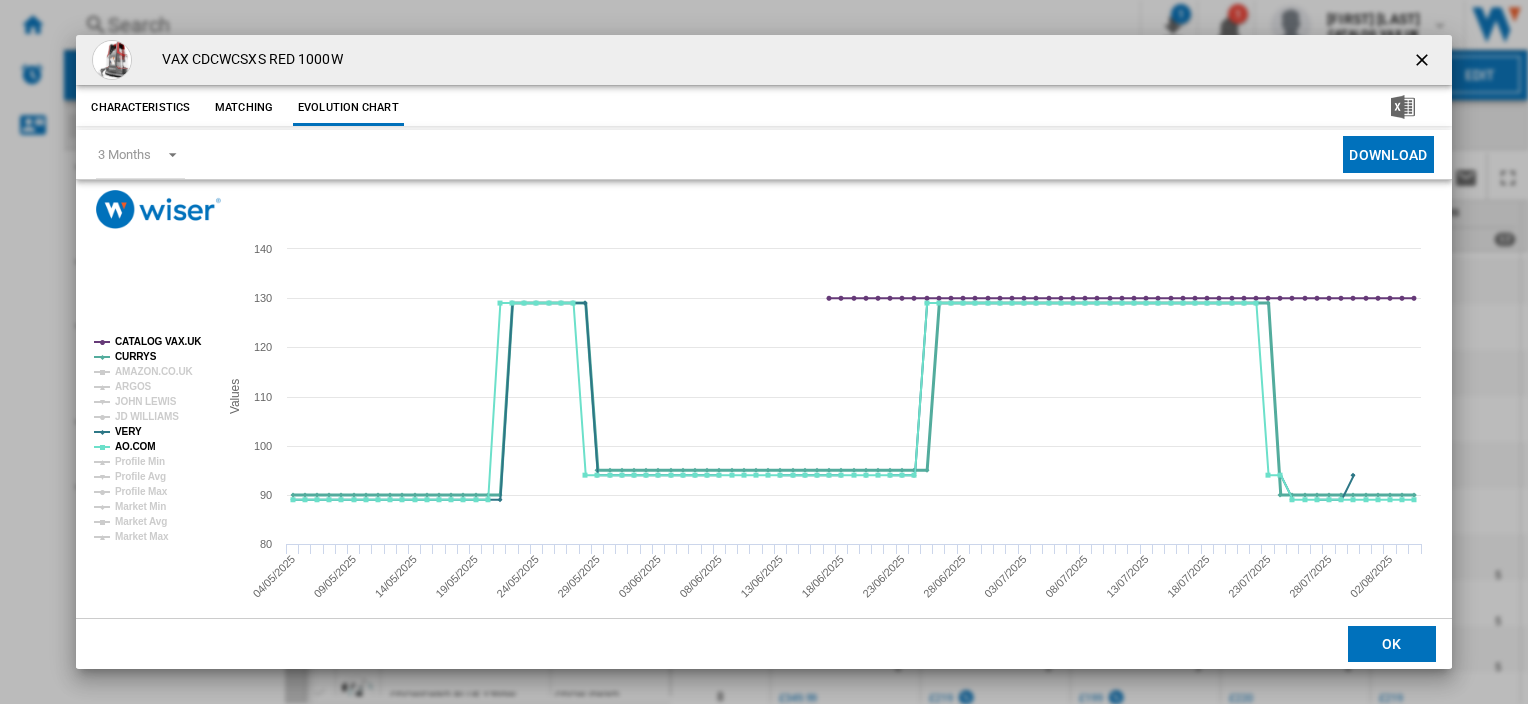click on "CURRYS" 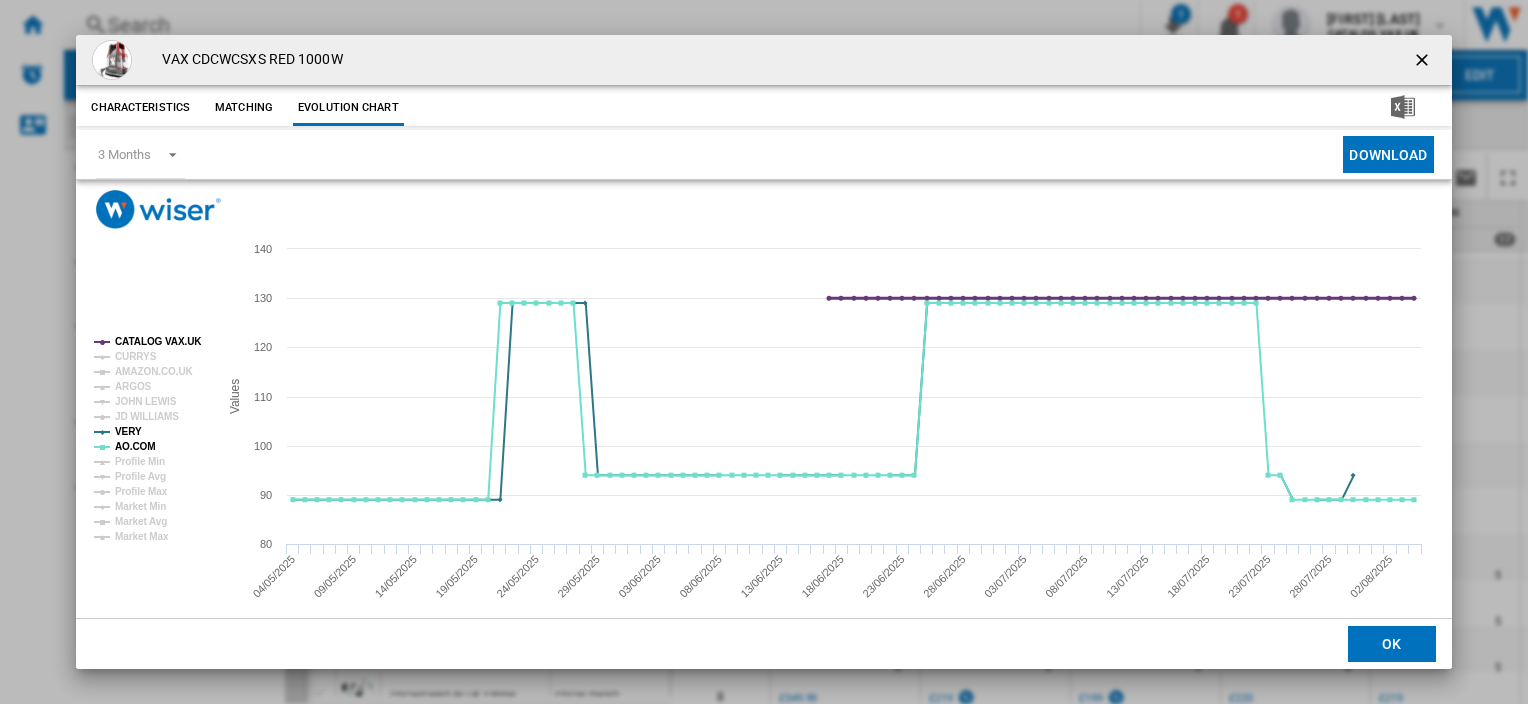 click on "CATALOG VAX.UK" 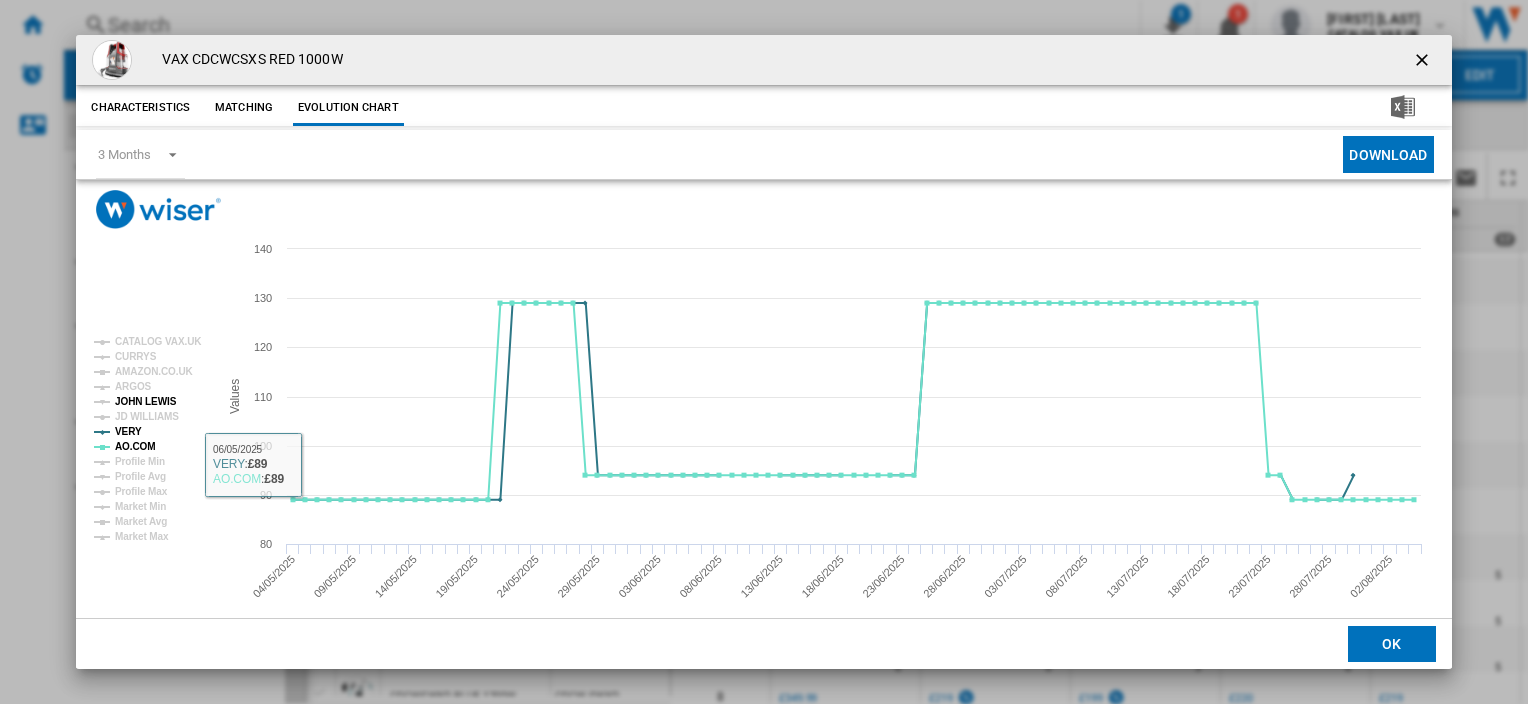 click on "JOHN LEWIS" 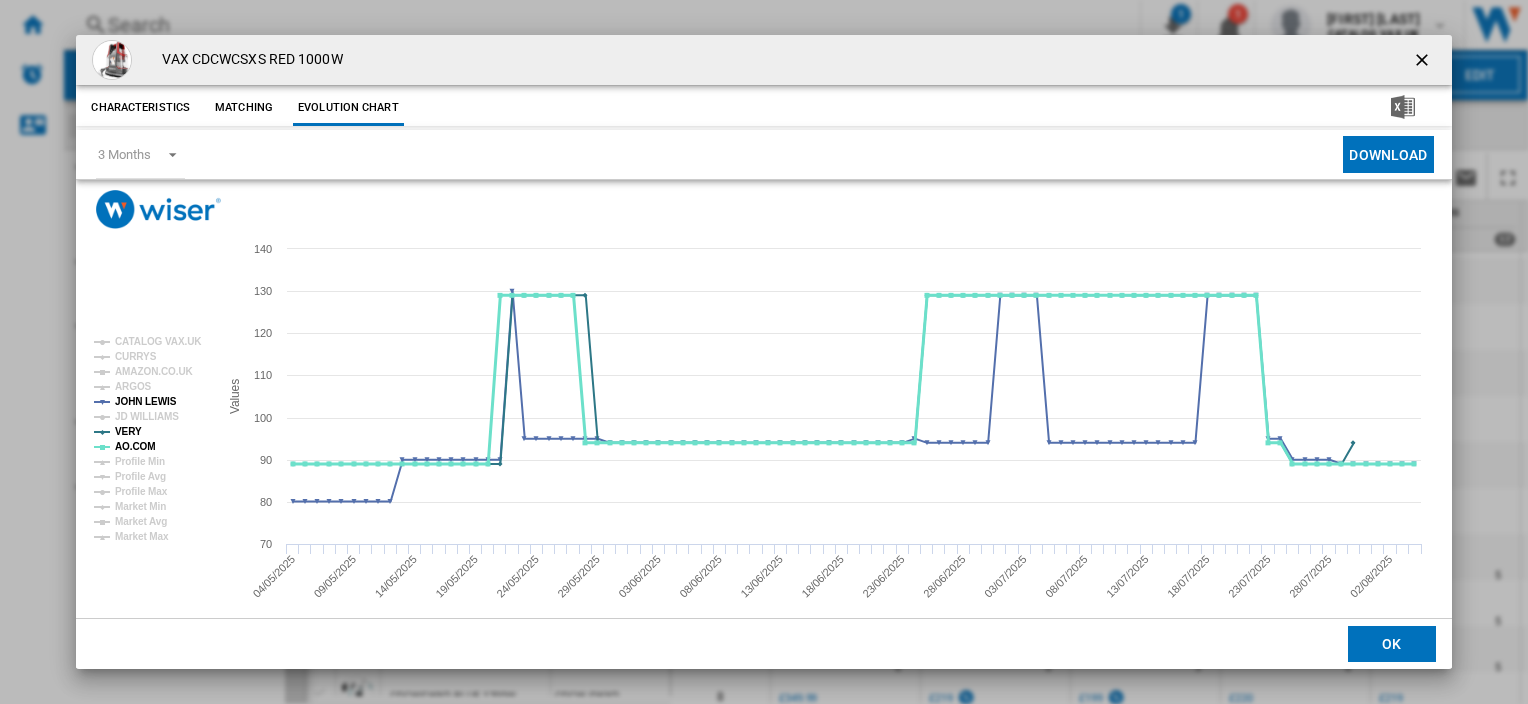 click on "VERY" 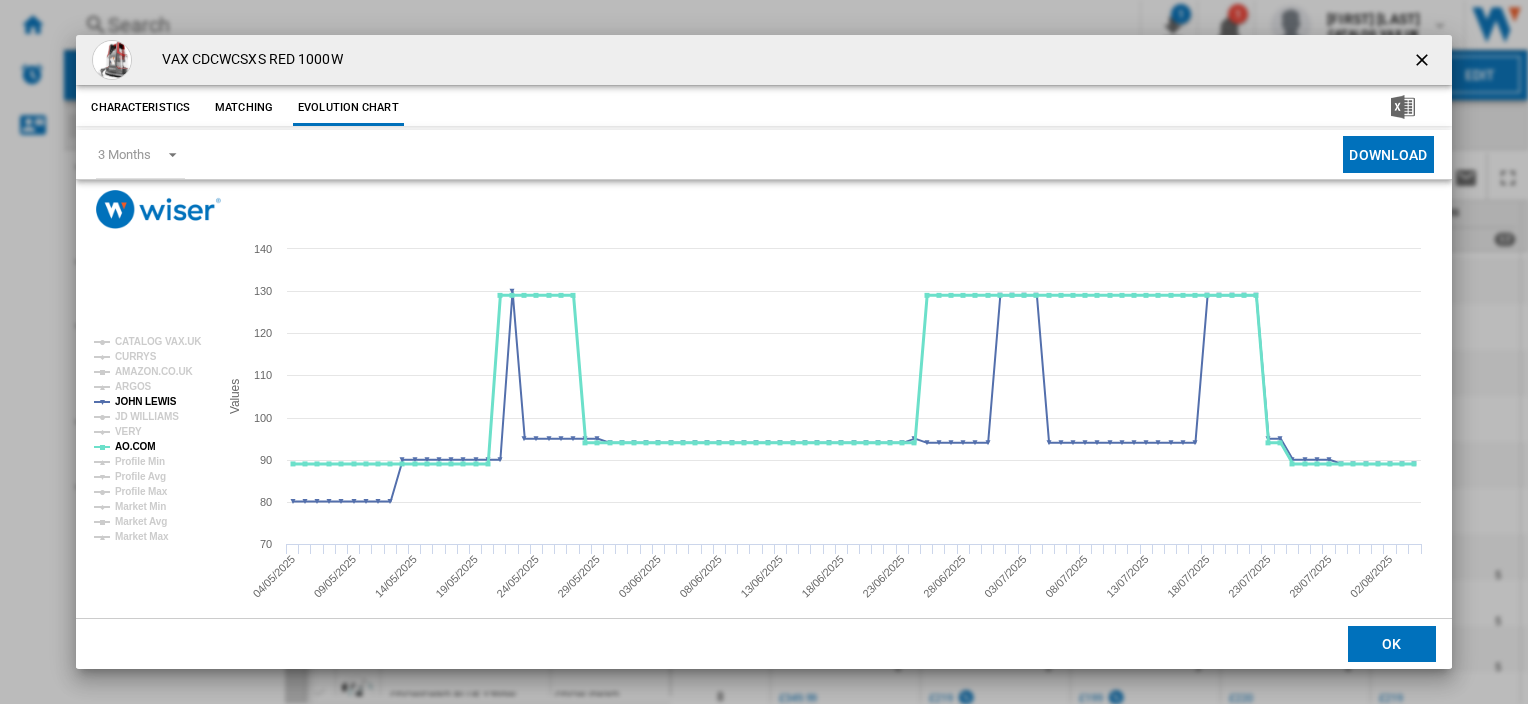 click on "AO.COM" 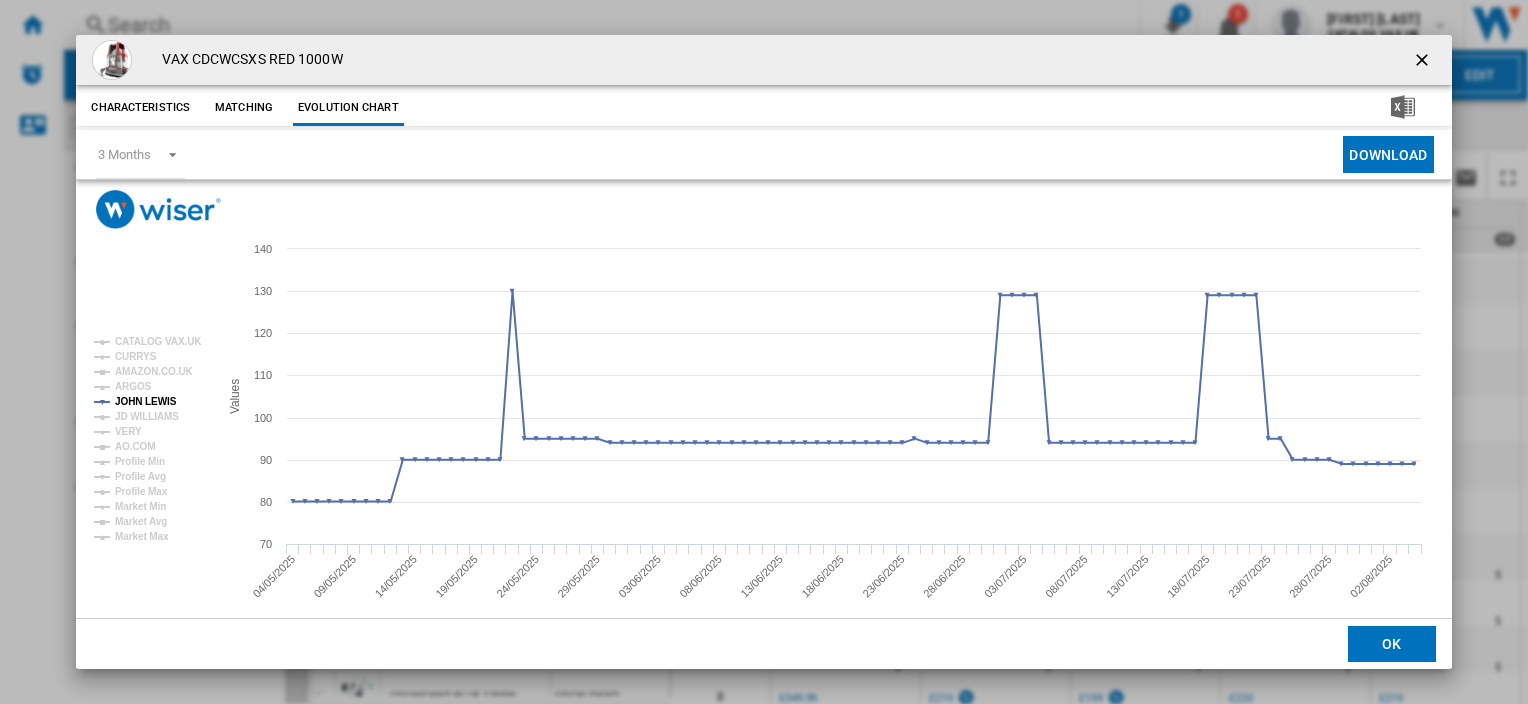 click at bounding box center (1424, 62) 